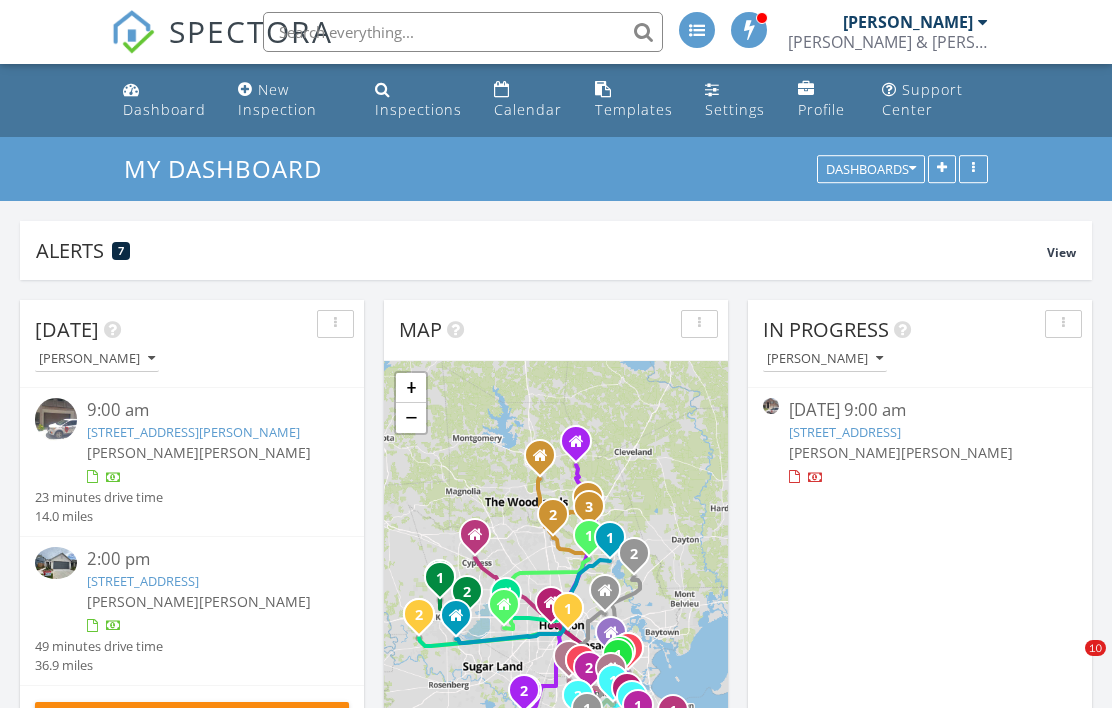 scroll, scrollTop: 1262, scrollLeft: 0, axis: vertical 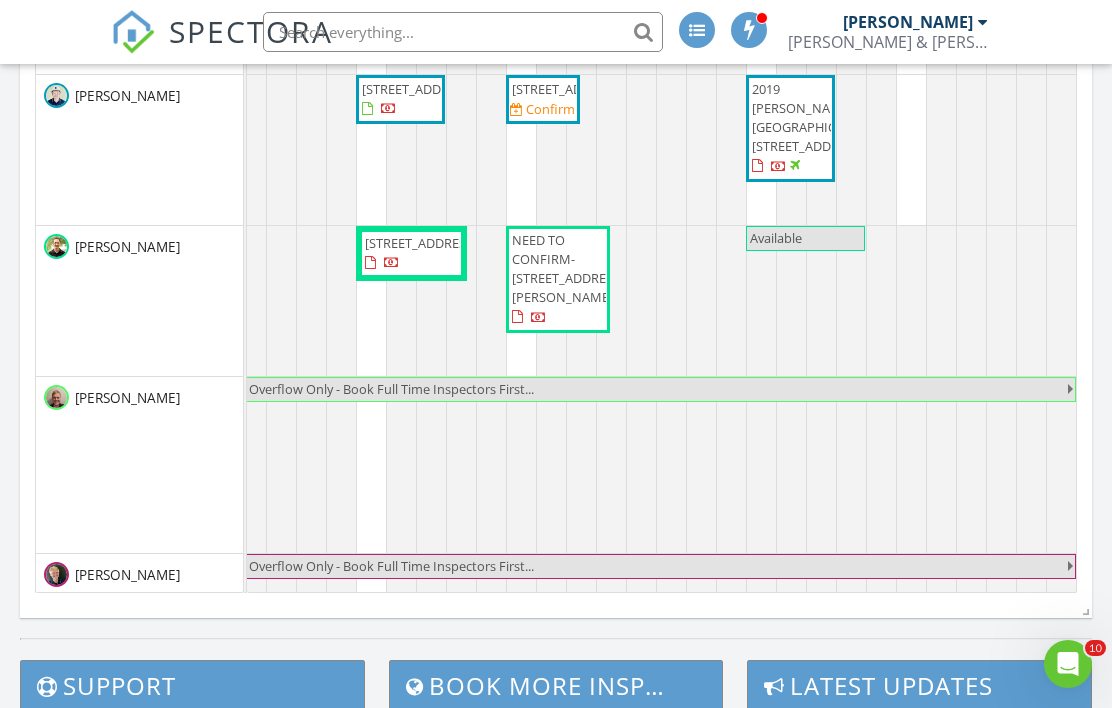 click at bounding box center (731, 465) 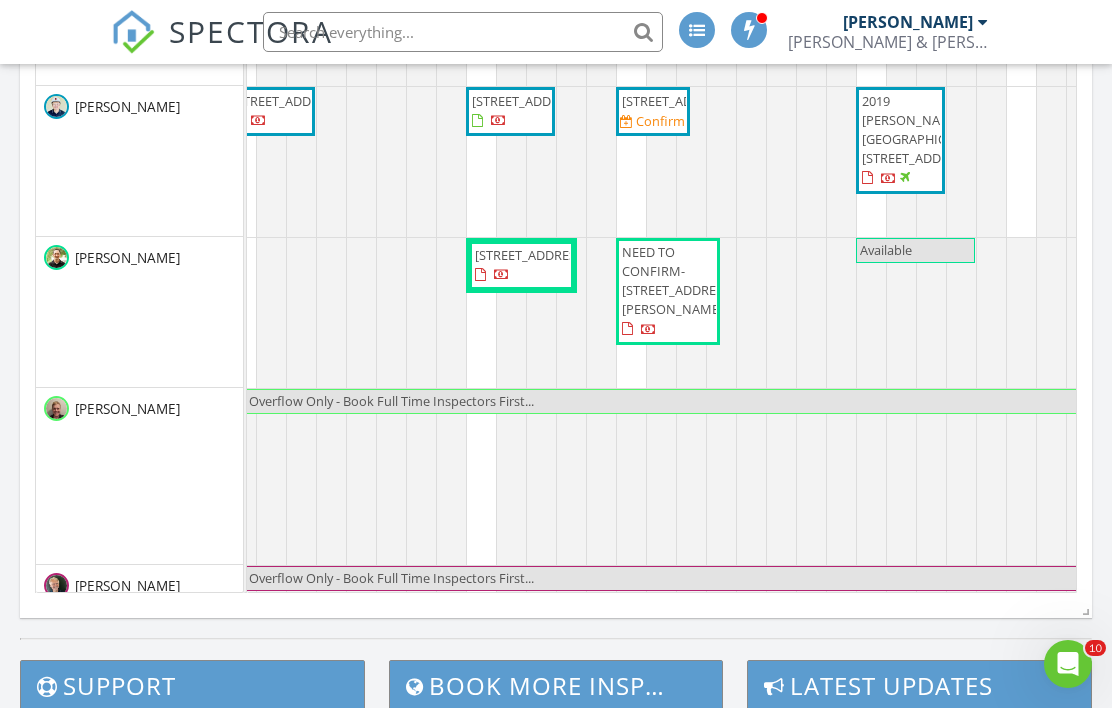 scroll, scrollTop: 648, scrollLeft: 0, axis: vertical 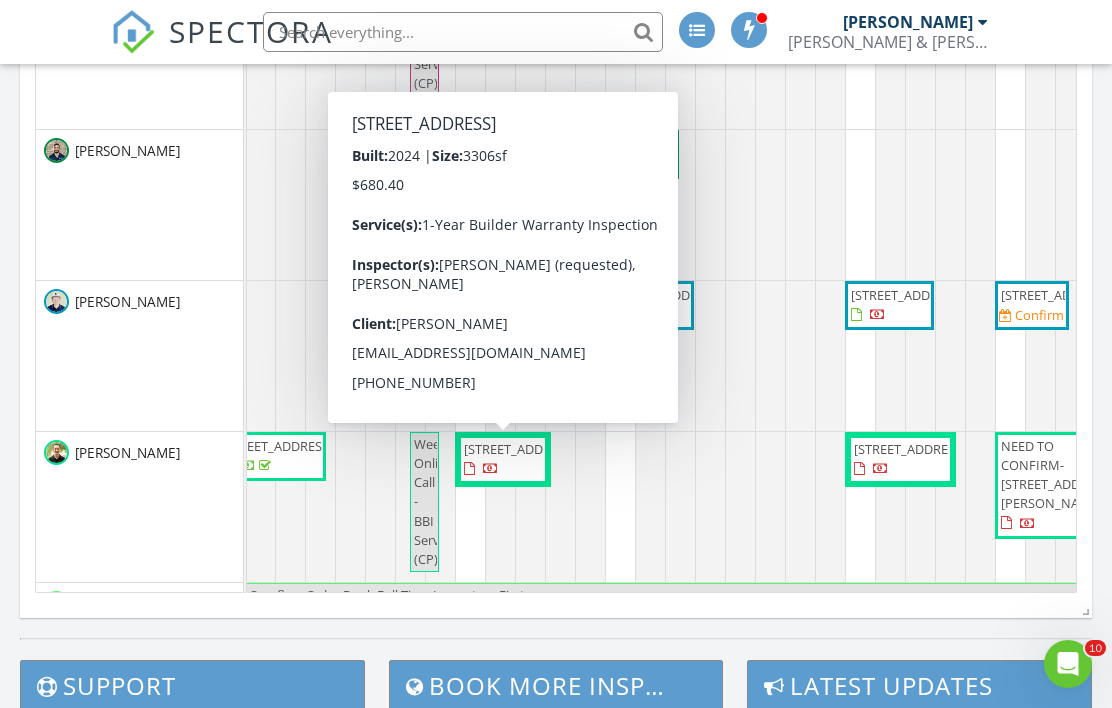 click on "23514 Sitka Spruce Dr , Katy 77449" at bounding box center [520, 449] 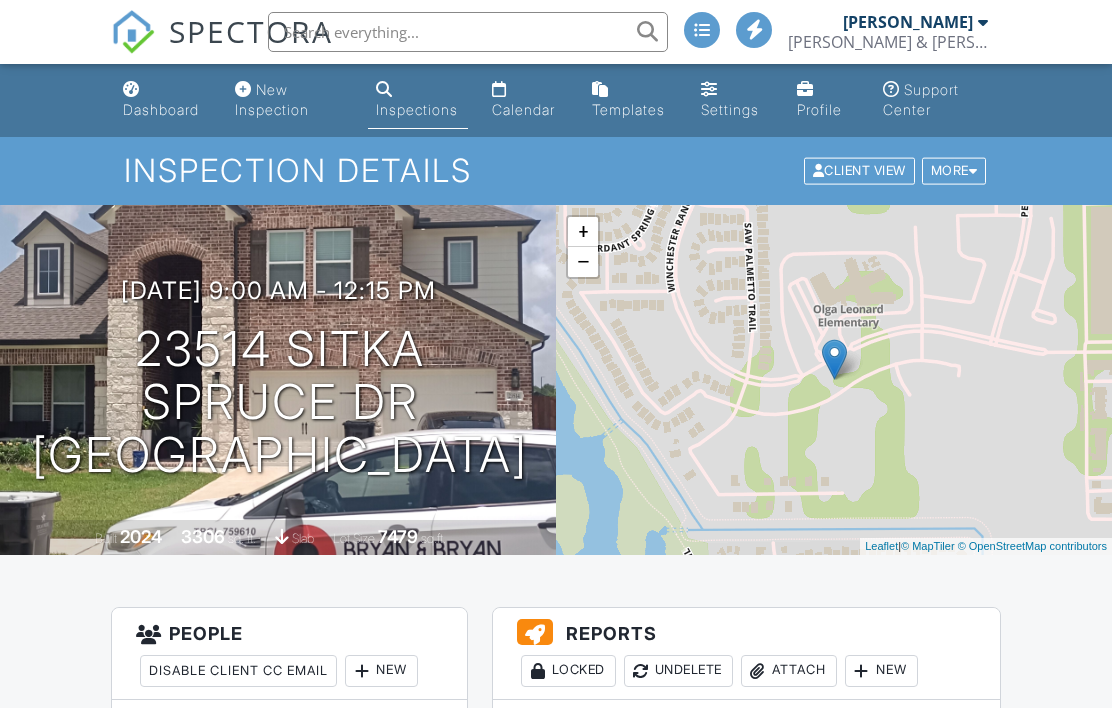 scroll, scrollTop: 0, scrollLeft: 0, axis: both 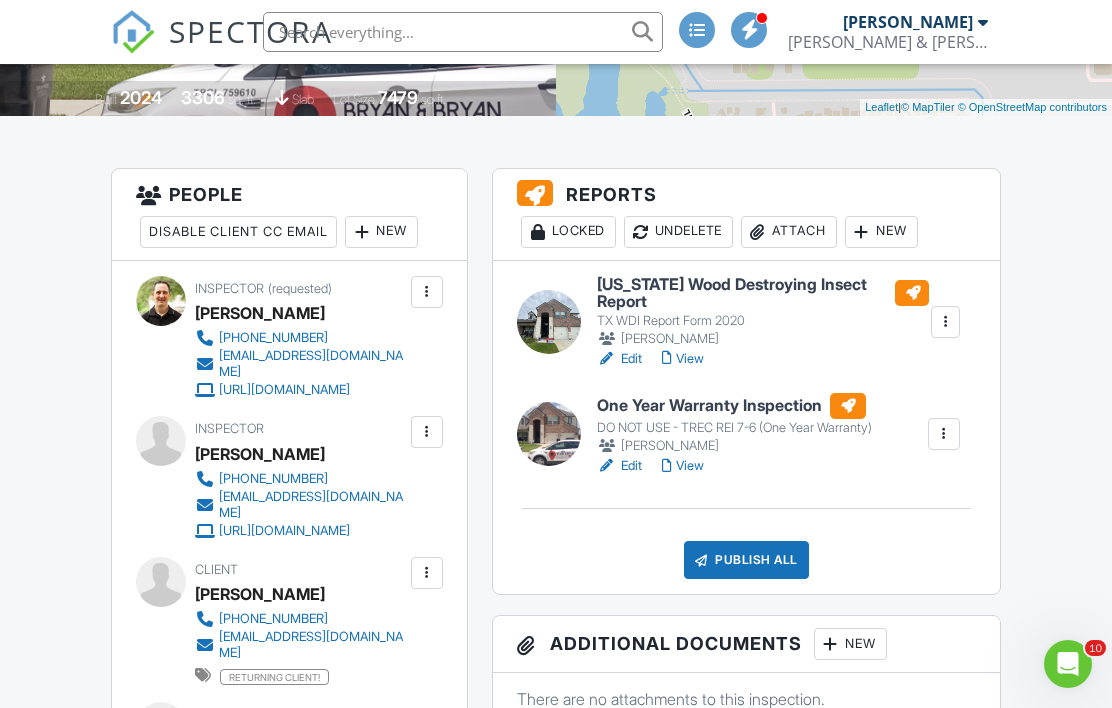 click on "Edit" at bounding box center (619, 359) 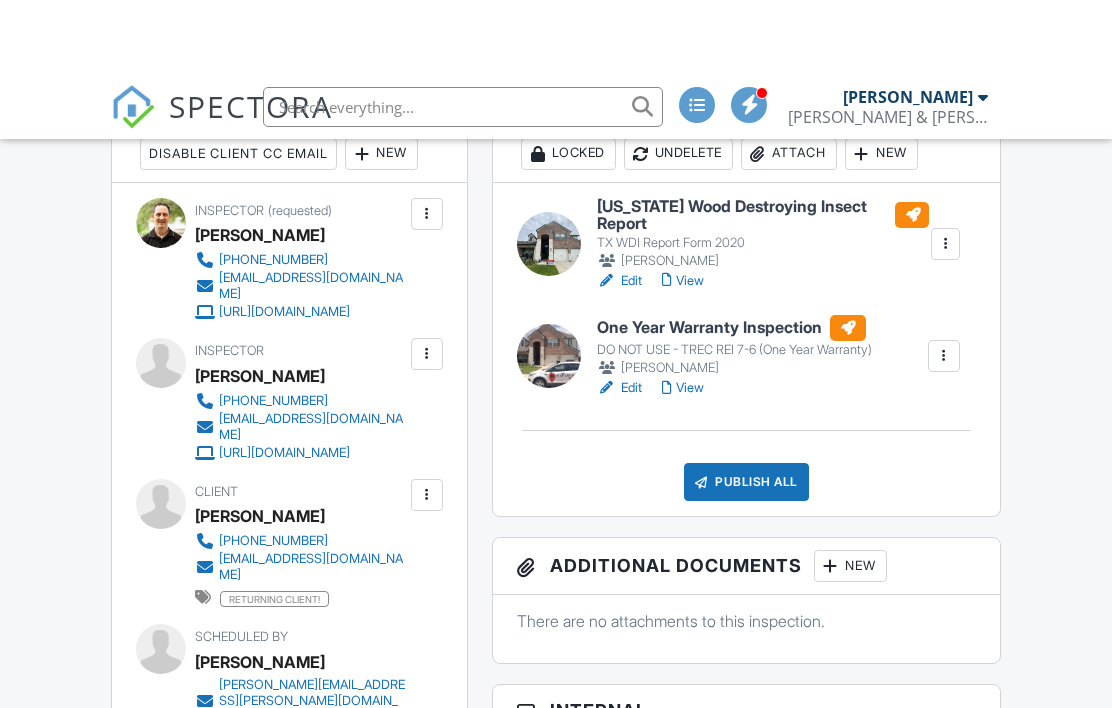 scroll, scrollTop: 422, scrollLeft: 0, axis: vertical 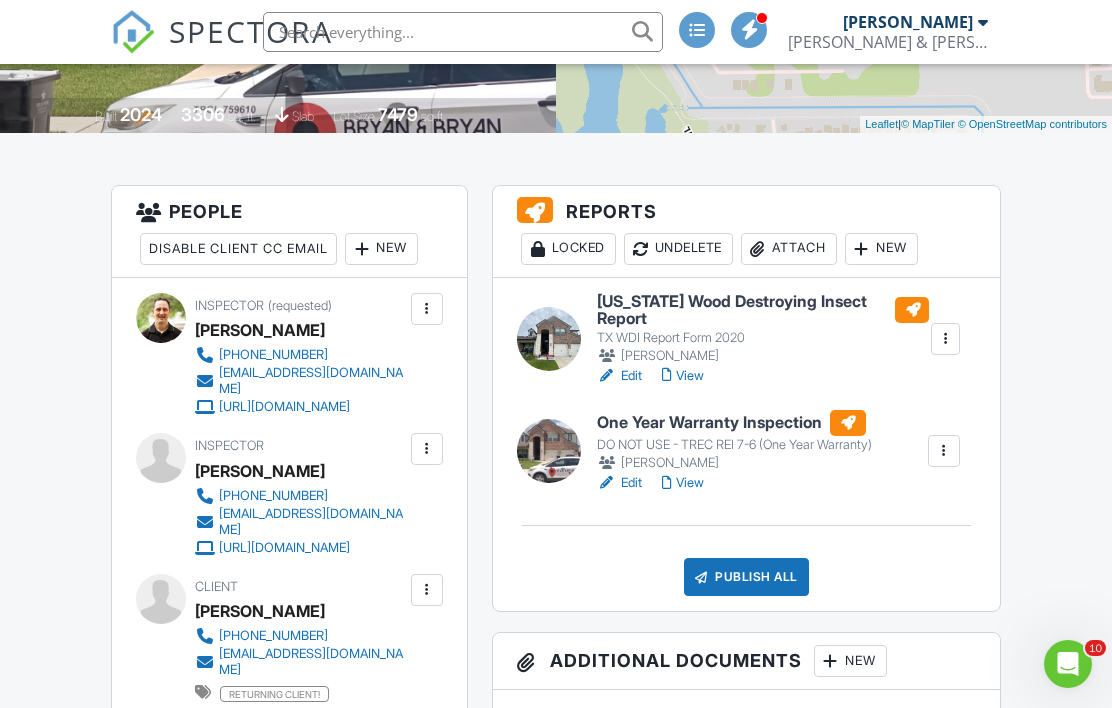 click on "View" at bounding box center [683, 483] 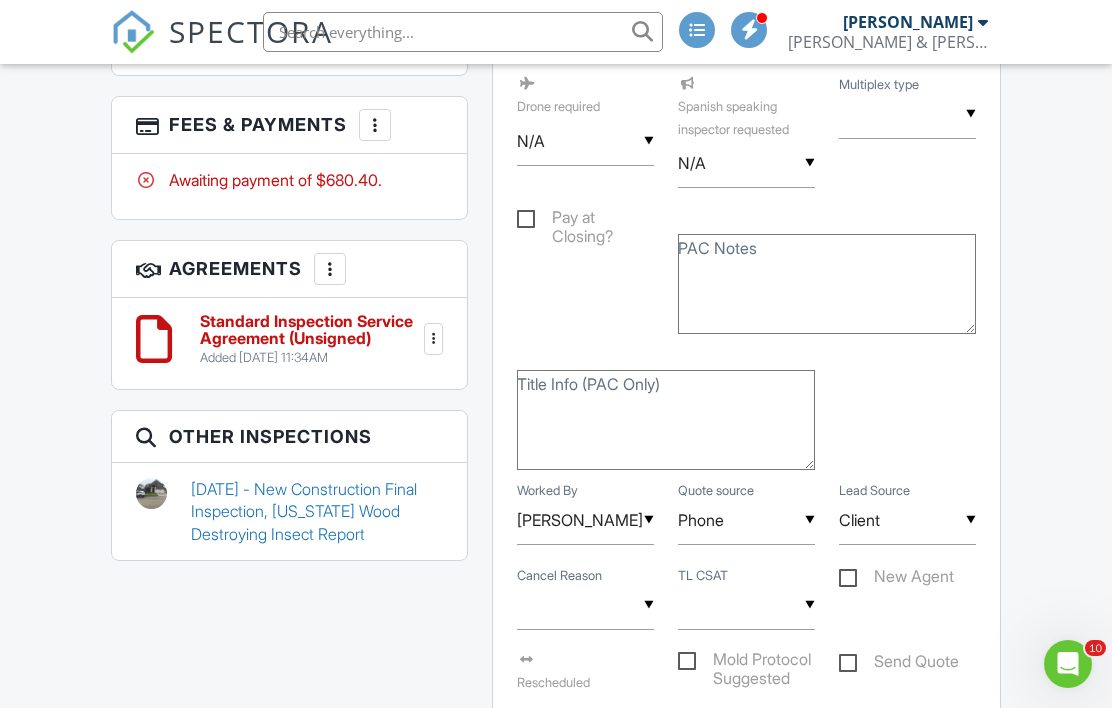scroll, scrollTop: 1630, scrollLeft: 0, axis: vertical 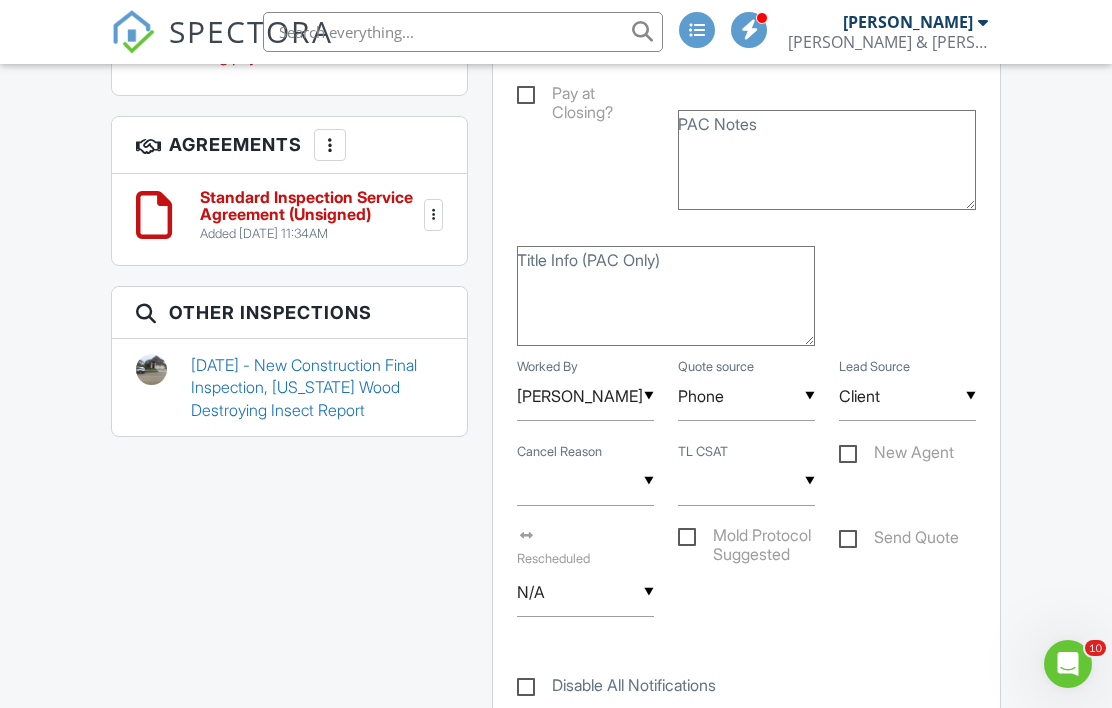 click on "07/26/2024 - New Construction Final Inspection, Texas Wood Destroying Insect Report" at bounding box center [317, 387] 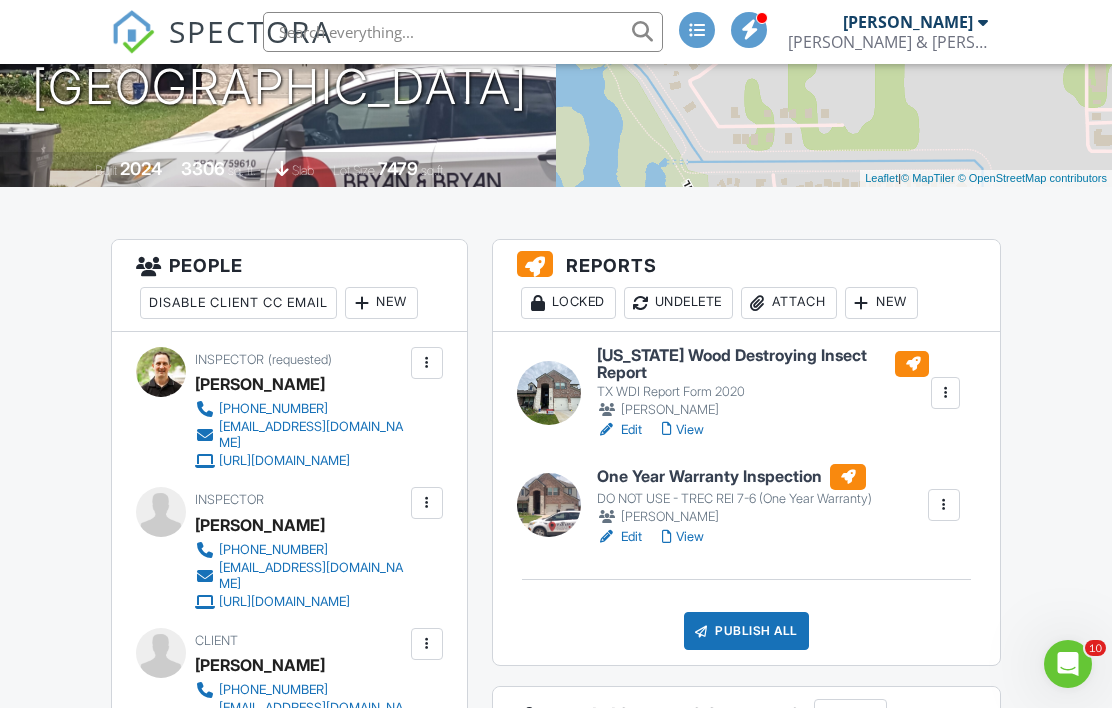scroll, scrollTop: 355, scrollLeft: 0, axis: vertical 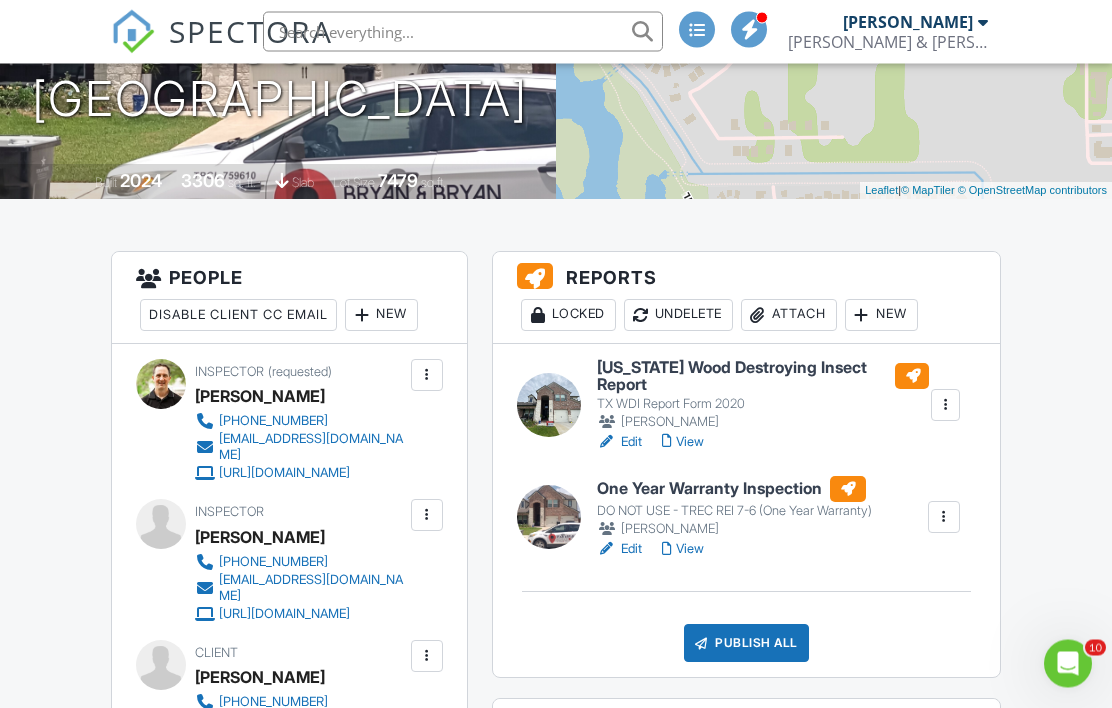 click on "View" at bounding box center [683, 550] 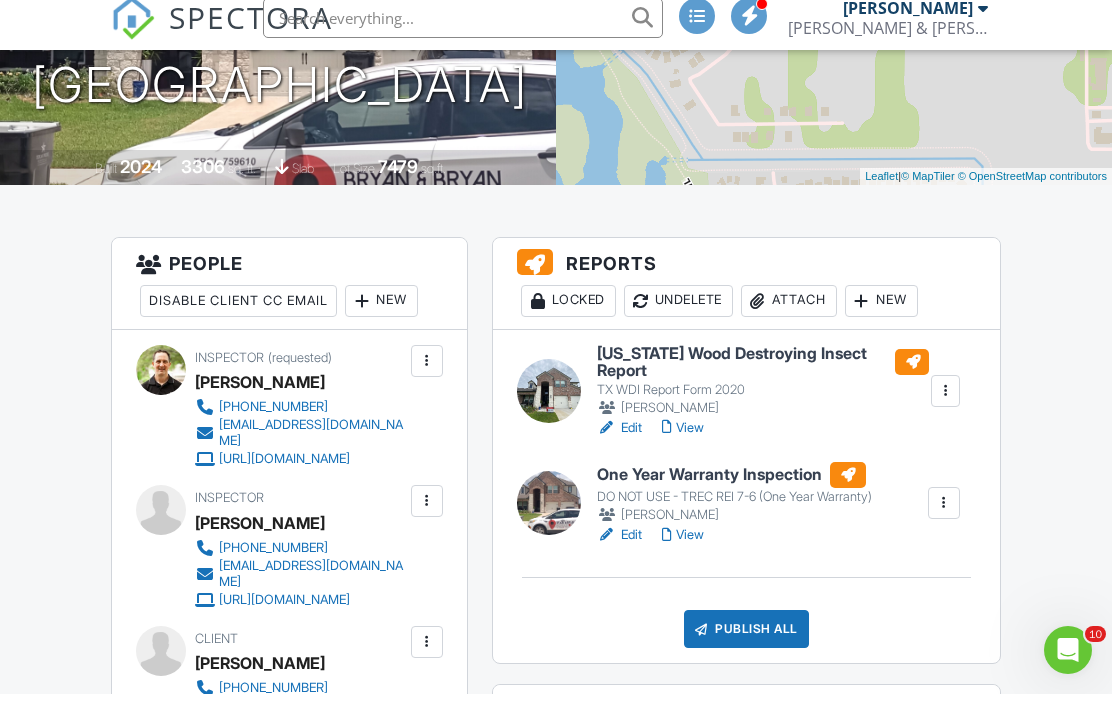 scroll, scrollTop: 406, scrollLeft: 0, axis: vertical 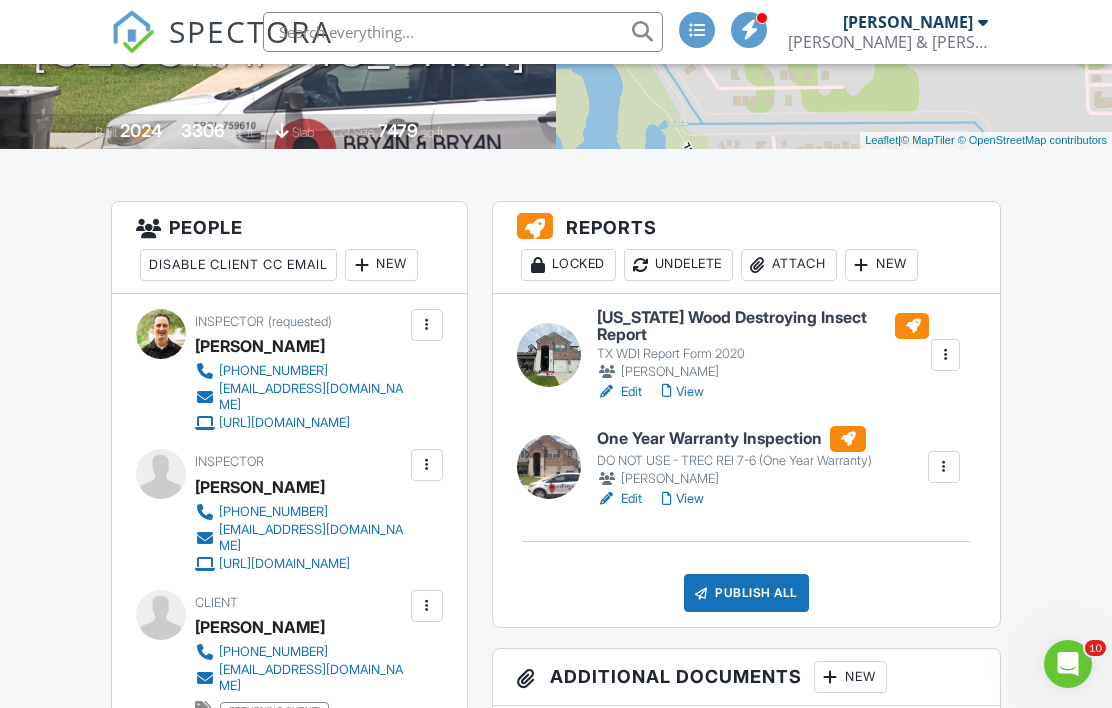 click on "View" at bounding box center [683, 392] 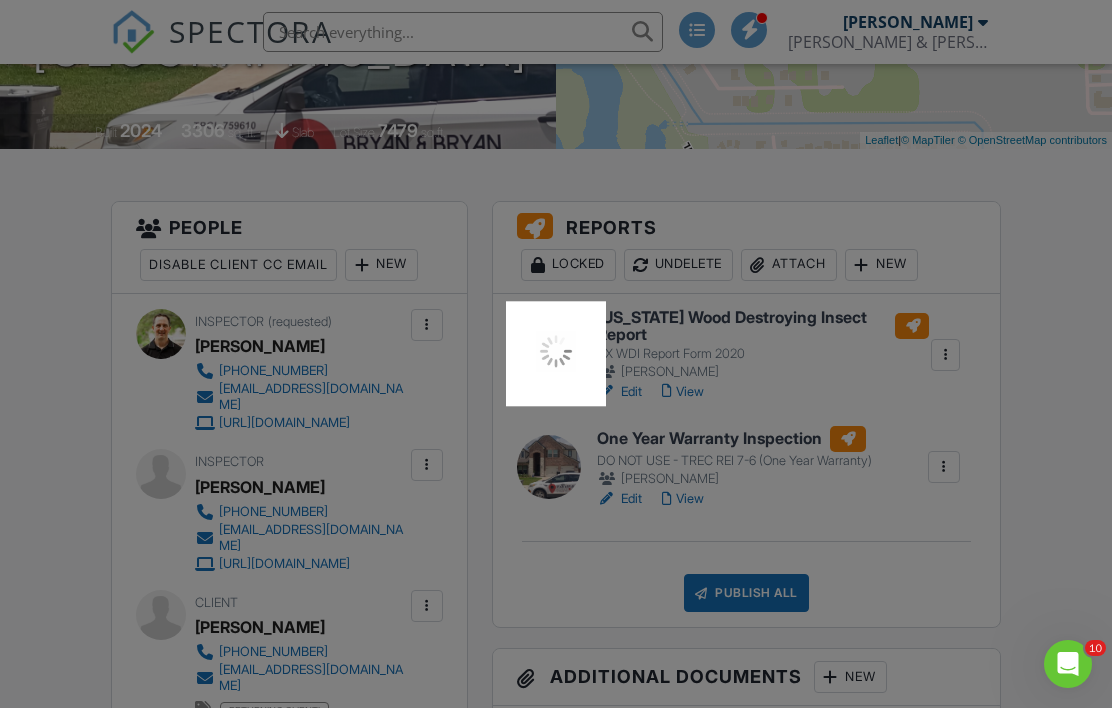 scroll, scrollTop: 493, scrollLeft: 0, axis: vertical 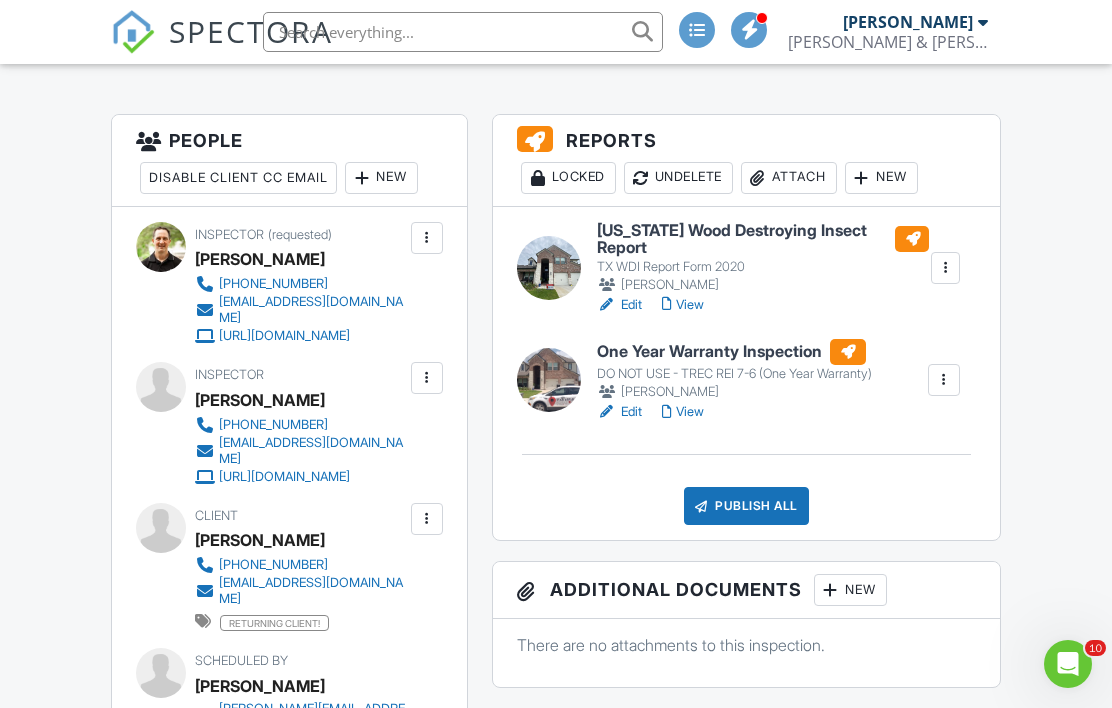click on "Dashboard
New Inspection
Inspections
Calendar
Templates
Settings
Profile
Support Center
Inspection Details
Client View
More
Property Details
Reschedule
Reorder / Copy
Share
Cancel
Delete
Print Order
Convert to V9
Disable Pass on CC Fees
View Change Log
07/10/2025  9:00 am
- 12:15 pm
23514 Sitka Spruce Dr
Katy, TX 77449
Built
2024
3306
sq. ft.
slab
Lot Size
7479
sq.ft.
+ − Leaflet  |  © MapTiler   © OpenStreetMap contributors
All emails and texts are disabled for this inspection!
Turn on emails and texts
Reports
Locked
Undelete
Attach
New
Texas Wood Destroying Insect Report
TX WDI Report Form 2020
James Dolnier" at bounding box center (556, 1729) 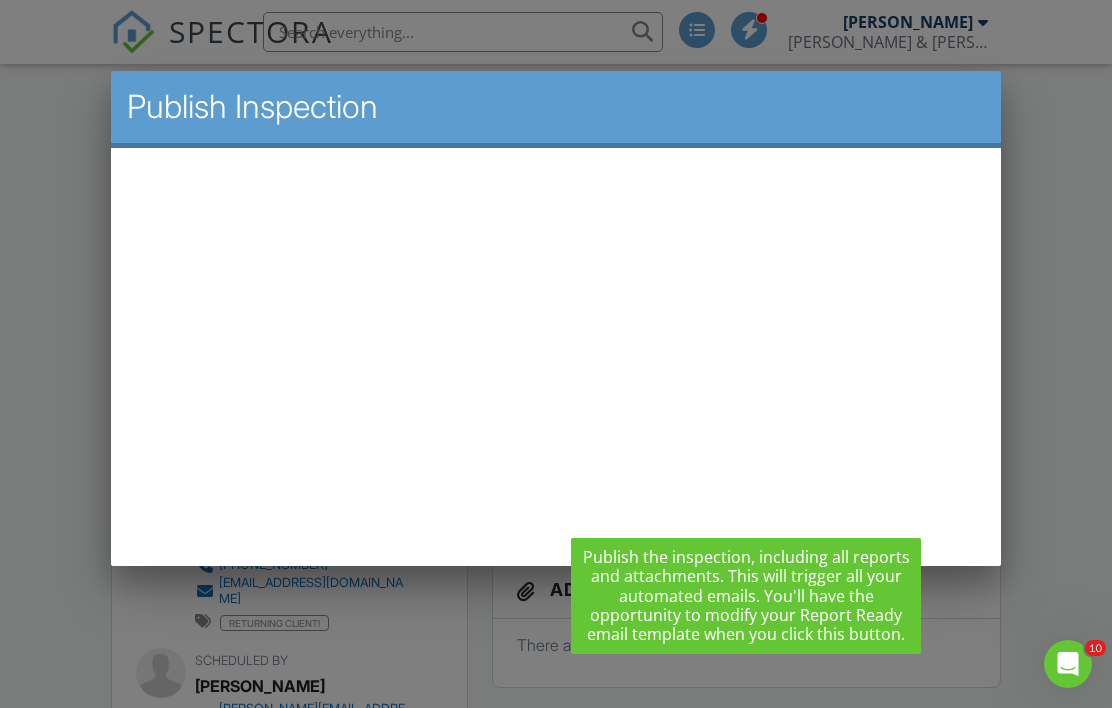 scroll, scrollTop: 0, scrollLeft: 0, axis: both 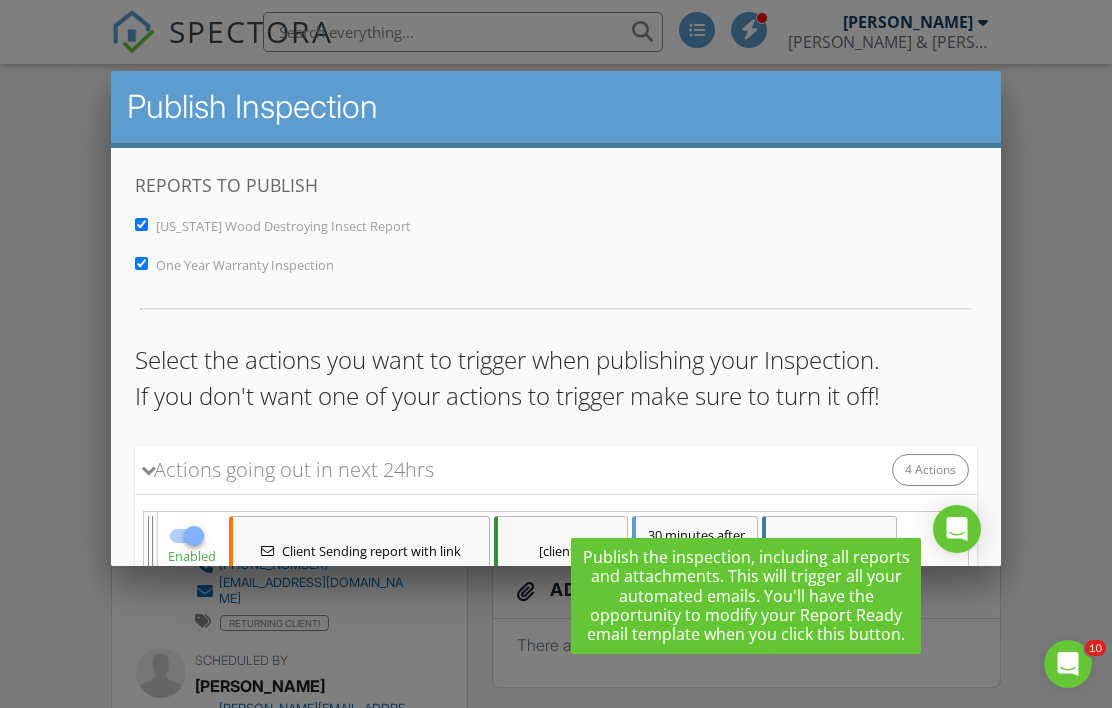 click at bounding box center [556, 342] 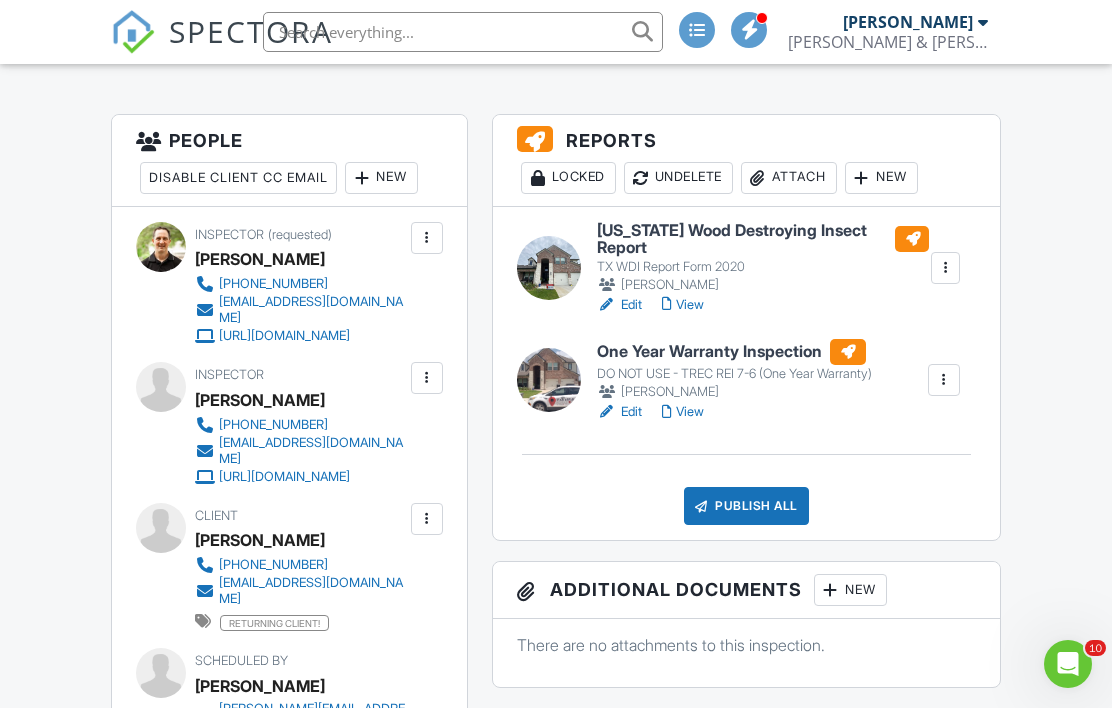 scroll, scrollTop: 0, scrollLeft: 0, axis: both 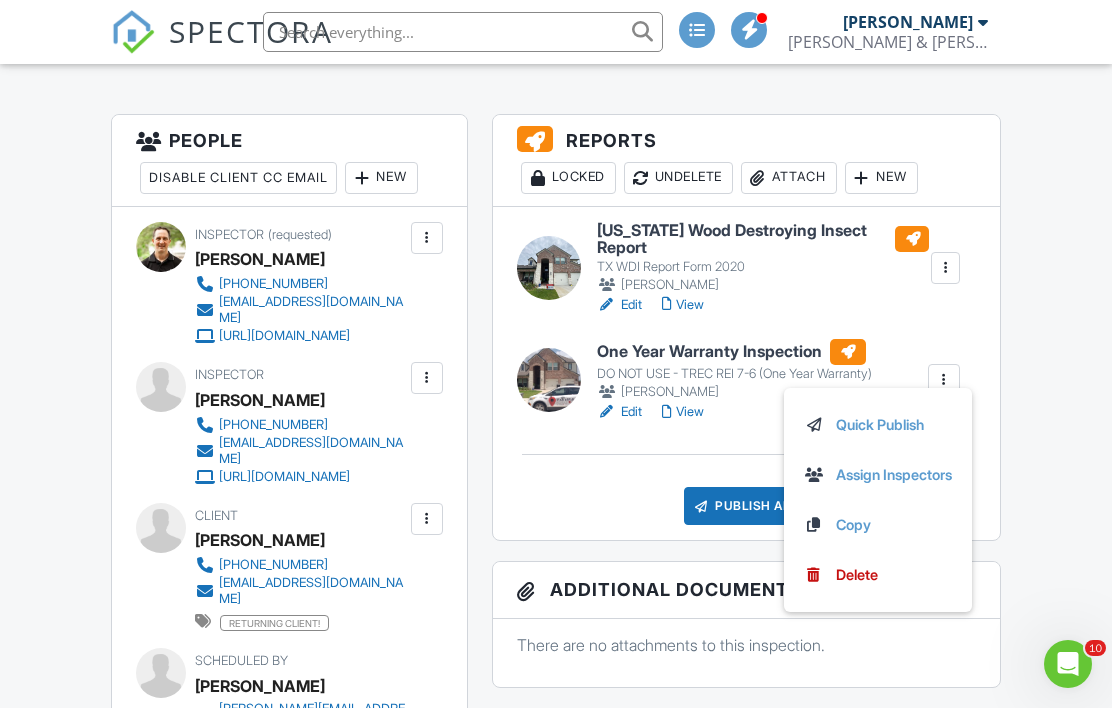 click on "Dashboard
New Inspection
Inspections
Calendar
Templates
Settings
Profile
Support Center
Inspection Details
Client View
More
Property Details
Reschedule
Reorder / Copy
Share
Cancel
Delete
Print Order
Convert to V9
Disable Pass on CC Fees
View Change Log
07/10/2025  9:00 am
- 12:15 pm
23514 Sitka Spruce Dr
Katy, TX 77449
Built
2024
3306
sq. ft.
slab
Lot Size
7479
sq.ft.
+ − Leaflet  |  © MapTiler   © OpenStreetMap contributors
All emails and texts are disabled for this inspection!
Turn on emails and texts
Reports
Locked
Undelete
Attach
New
Texas Wood Destroying Insect Report
TX WDI Report Form 2020
James Dolnier" at bounding box center [556, 1729] 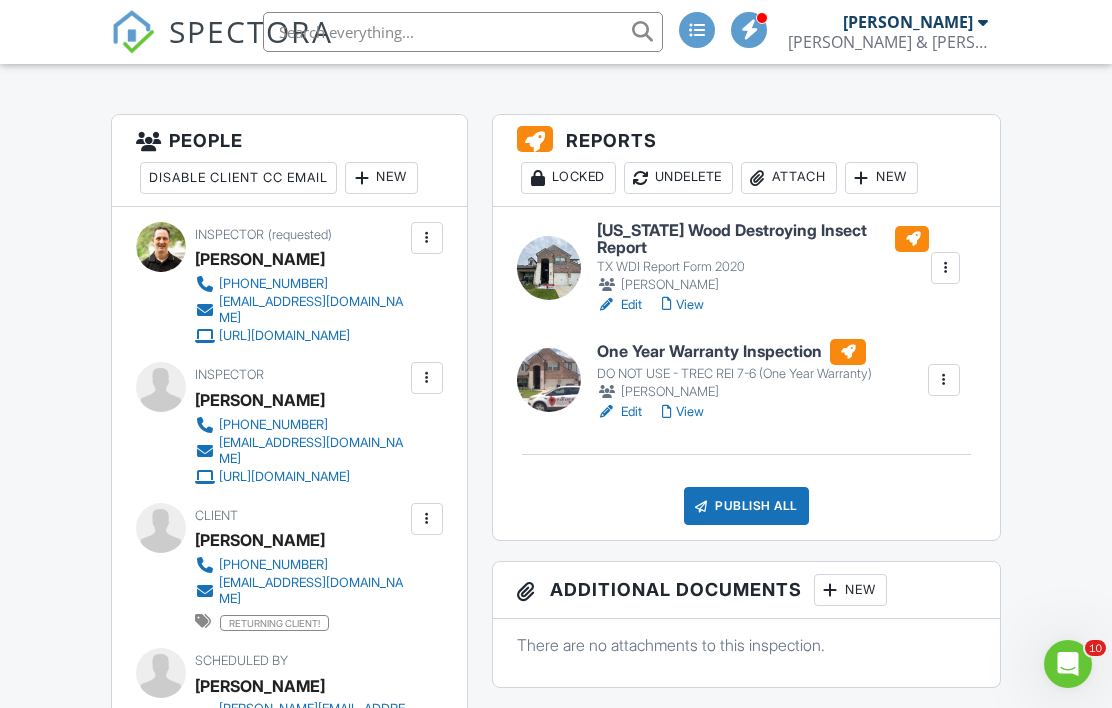 click at bounding box center (945, 268) 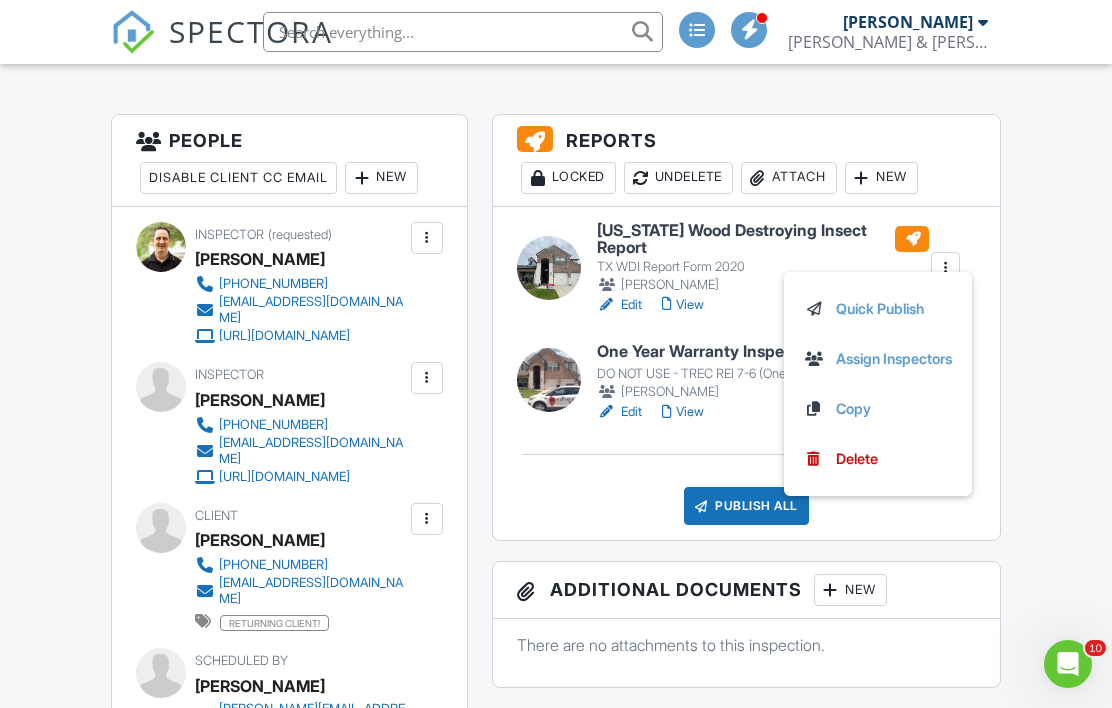 click on "Dashboard
New Inspection
Inspections
Calendar
Templates
Settings
Profile
Support Center
Inspection Details
Client View
More
Property Details
Reschedule
Reorder / Copy
Share
Cancel
Delete
Print Order
Convert to V9
Disable Pass on CC Fees
View Change Log
07/10/2025  9:00 am
- 12:15 pm
23514 Sitka Spruce Dr
Katy, TX 77449
Built
2024
3306
sq. ft.
slab
Lot Size
7479
sq.ft.
+ − Leaflet  |  © MapTiler   © OpenStreetMap contributors
All emails and texts are disabled for this inspection!
Turn on emails and texts
Reports
Locked
Undelete
Attach
New
Texas Wood Destroying Insect Report
TX WDI Report Form 2020
James Dolnier" at bounding box center (556, 1729) 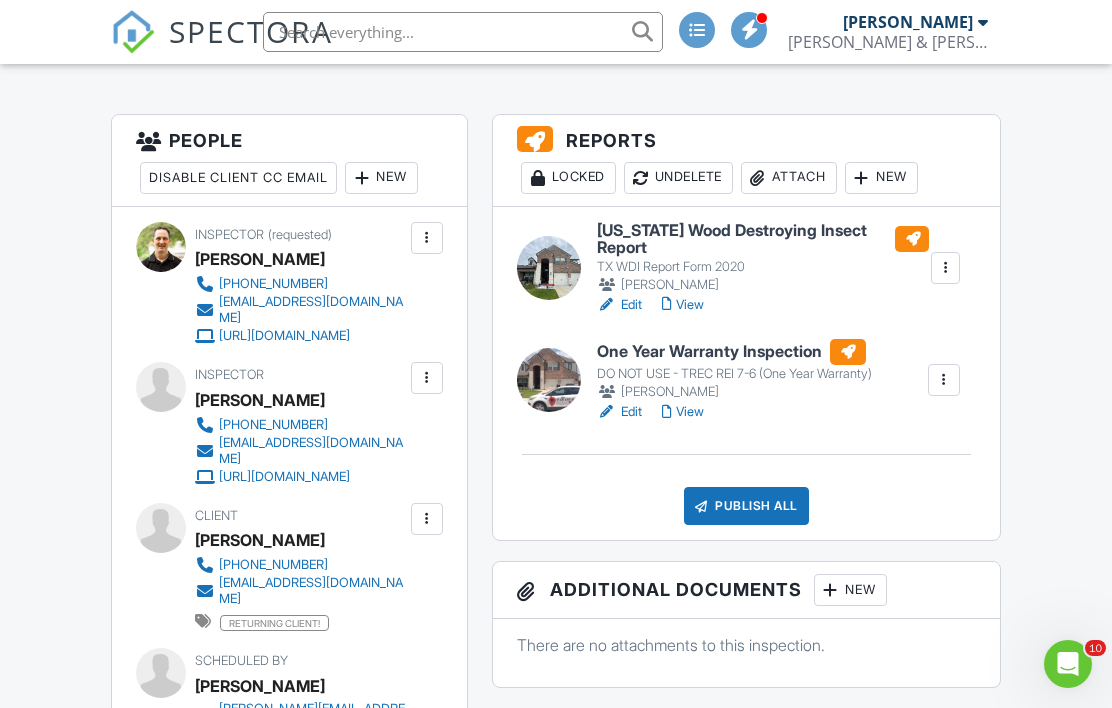 click on "Publish All" at bounding box center (746, 506) 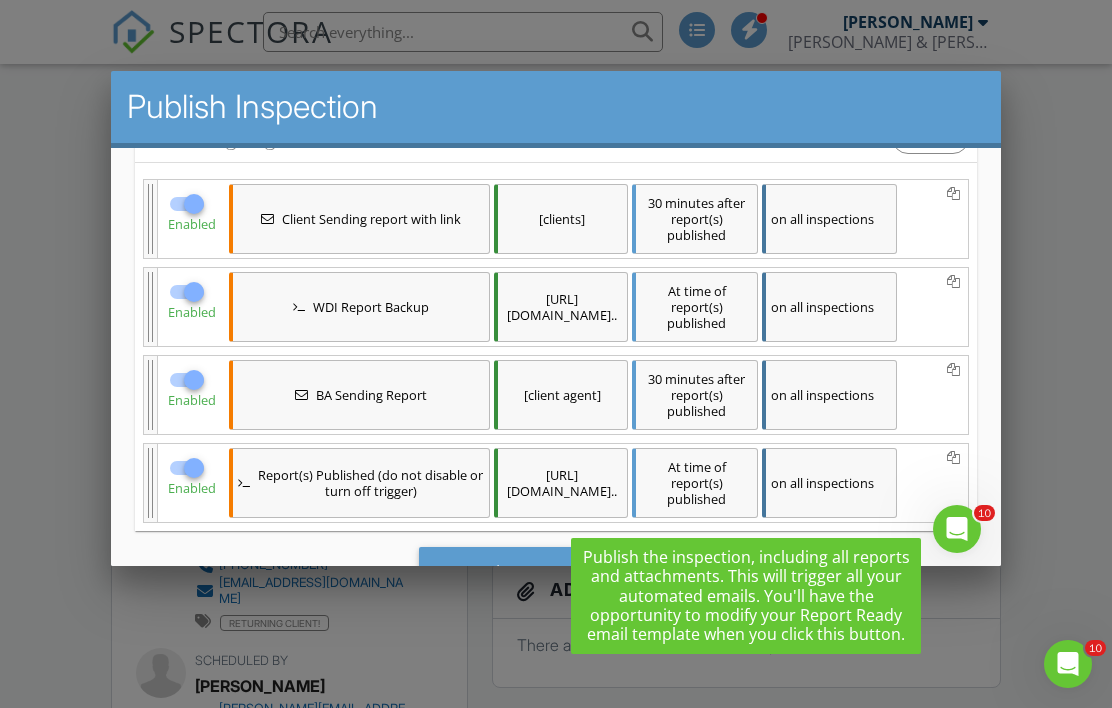 scroll, scrollTop: 331, scrollLeft: 0, axis: vertical 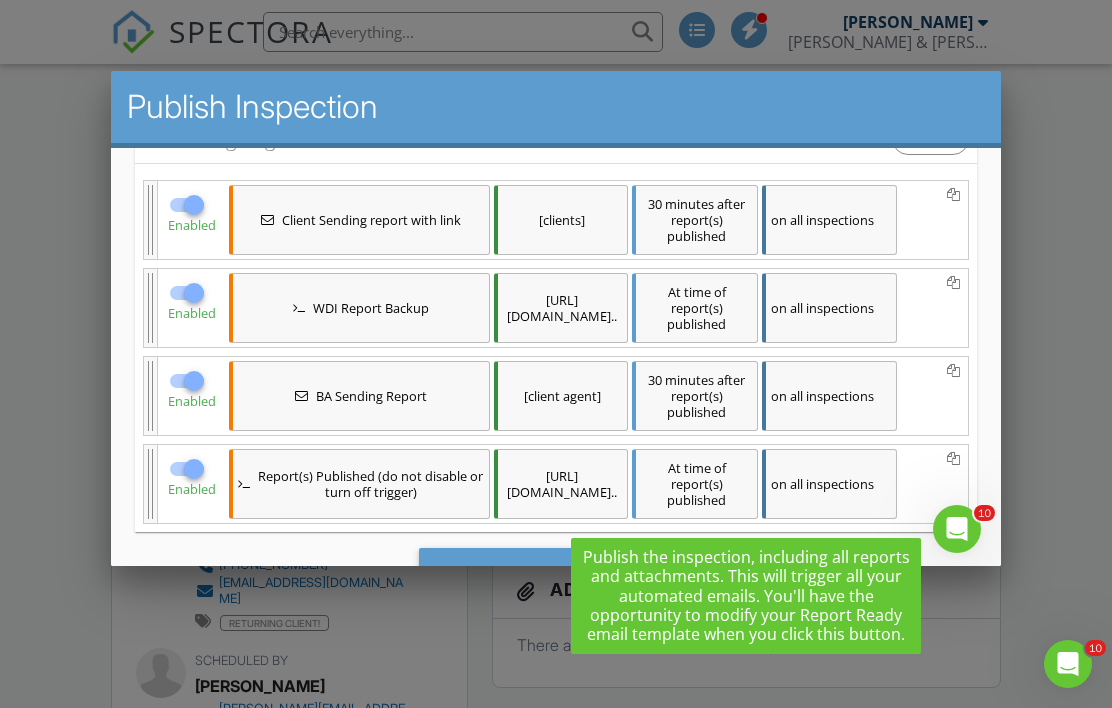 click on "Save & Publish" at bounding box center [556, 574] 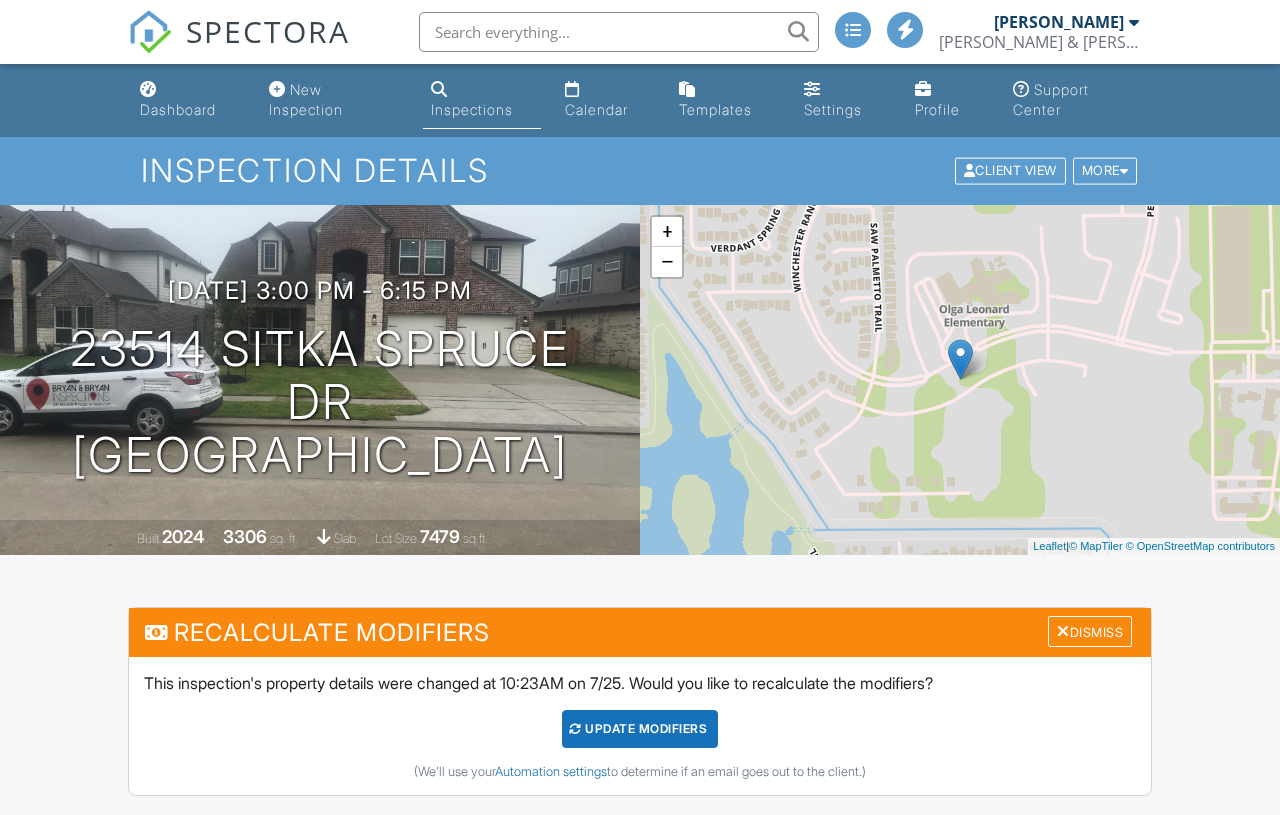 scroll, scrollTop: 389, scrollLeft: 0, axis: vertical 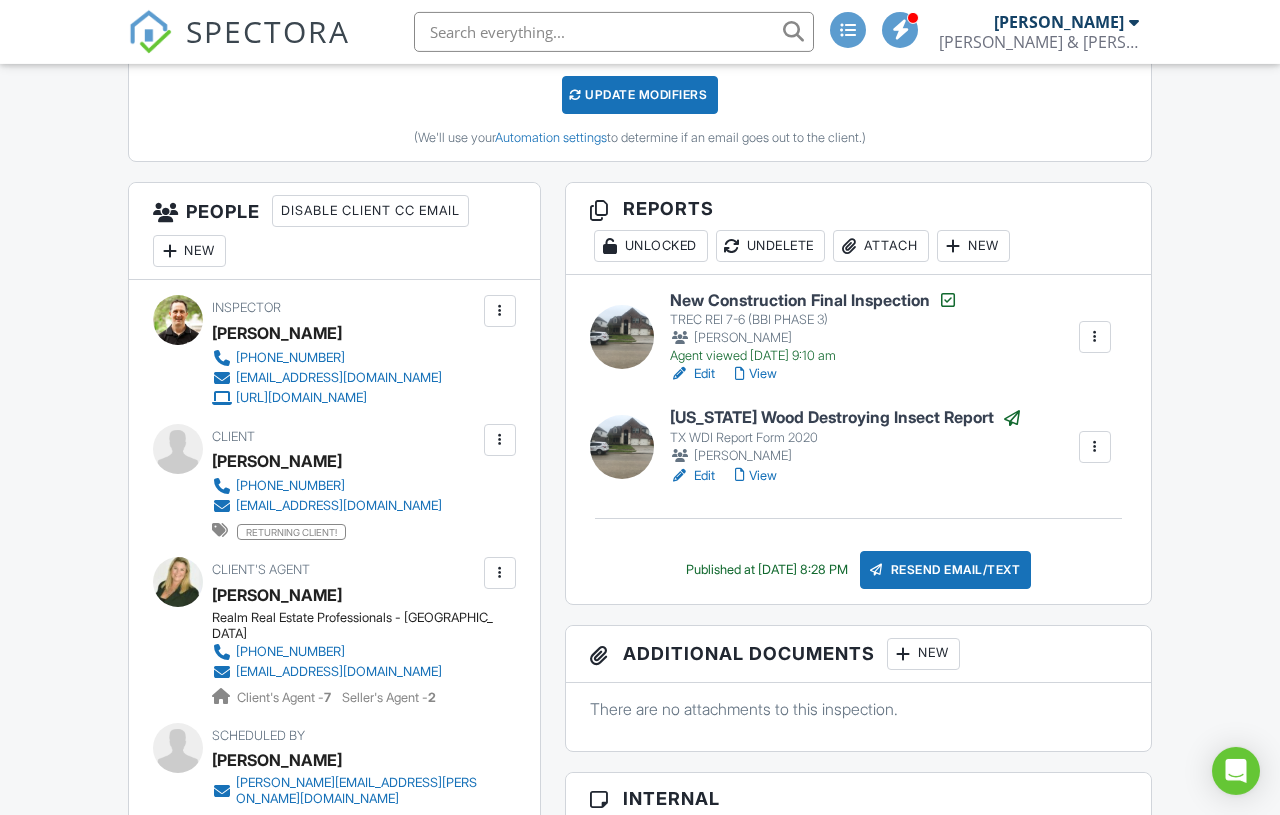 click on "View" at bounding box center [756, 374] 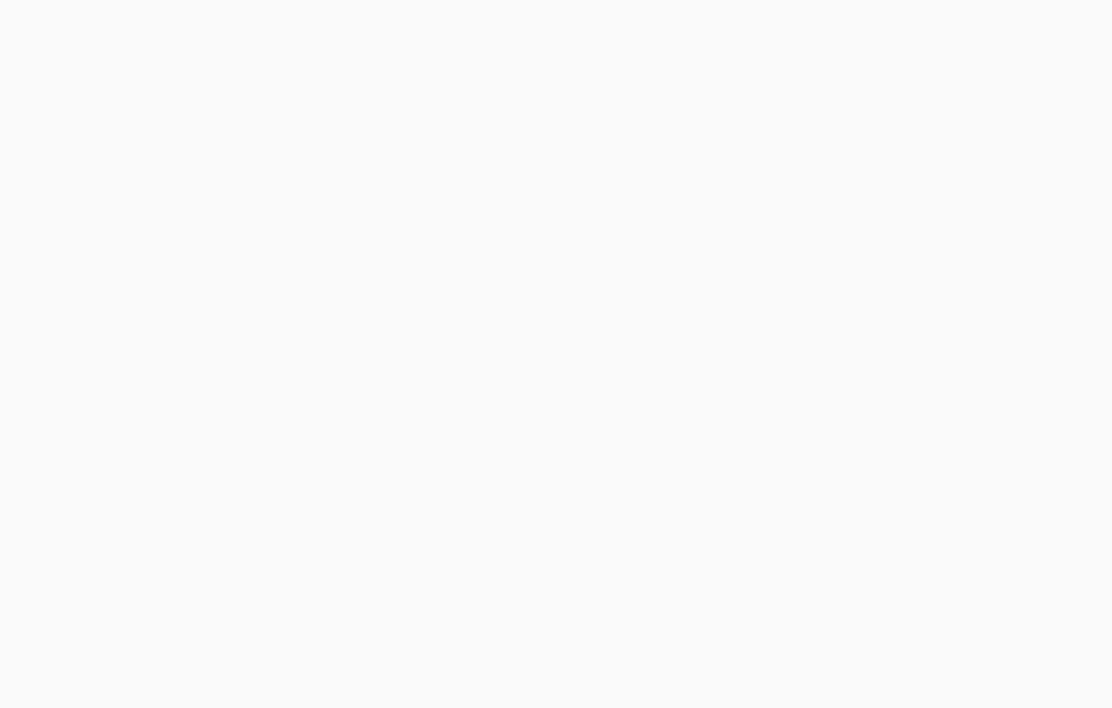 scroll, scrollTop: 0, scrollLeft: 0, axis: both 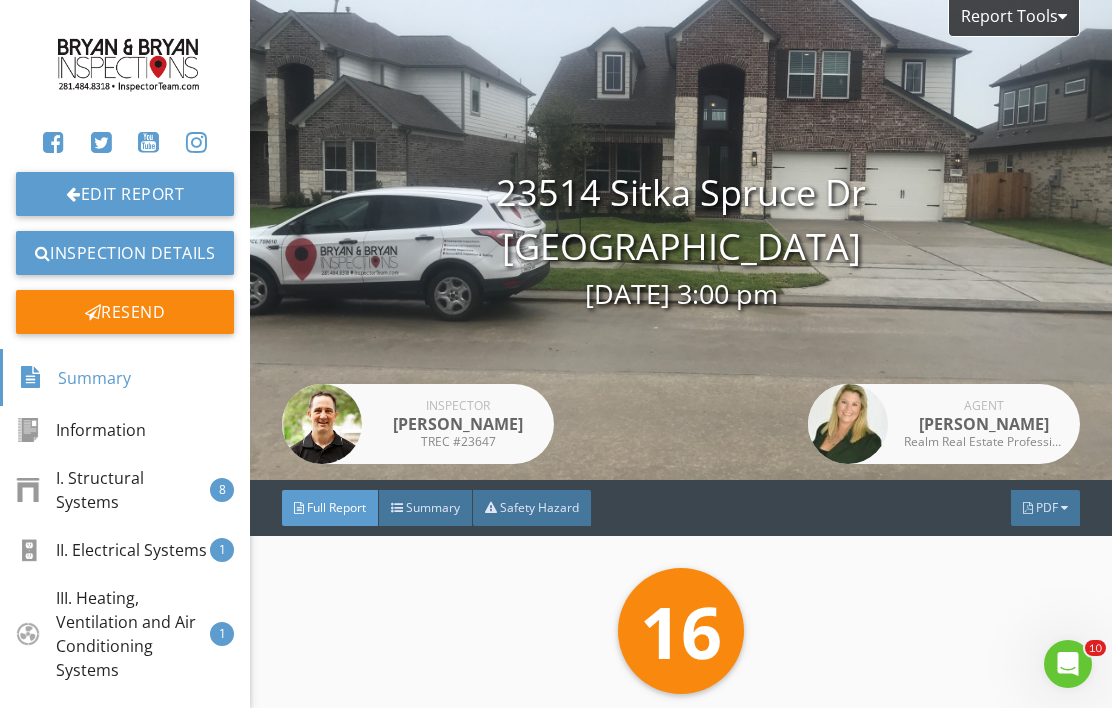 click on "II. Electrical Systems" at bounding box center [111, 550] 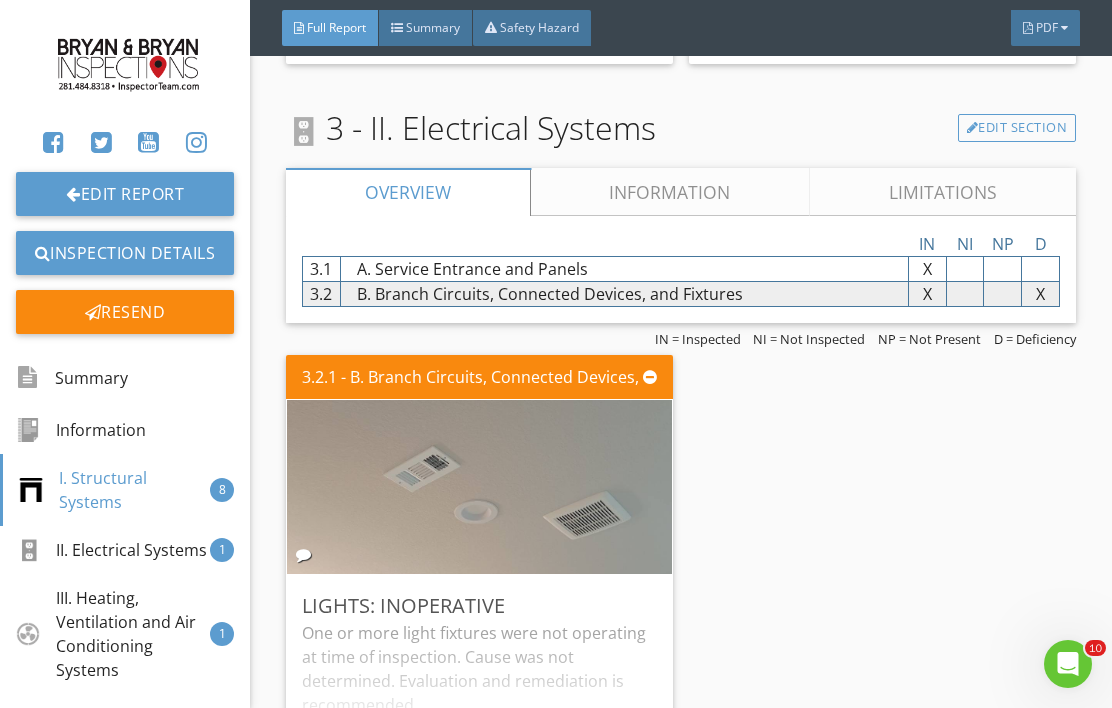 scroll, scrollTop: 4062, scrollLeft: 0, axis: vertical 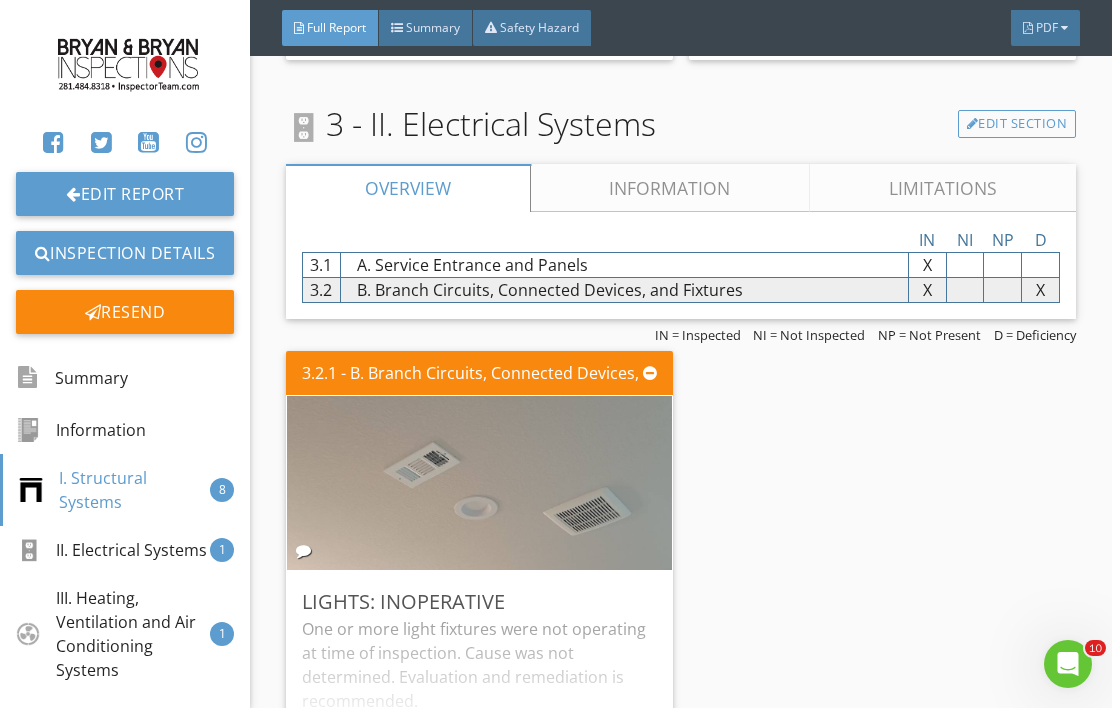 click on "Information" at bounding box center (671, 188) 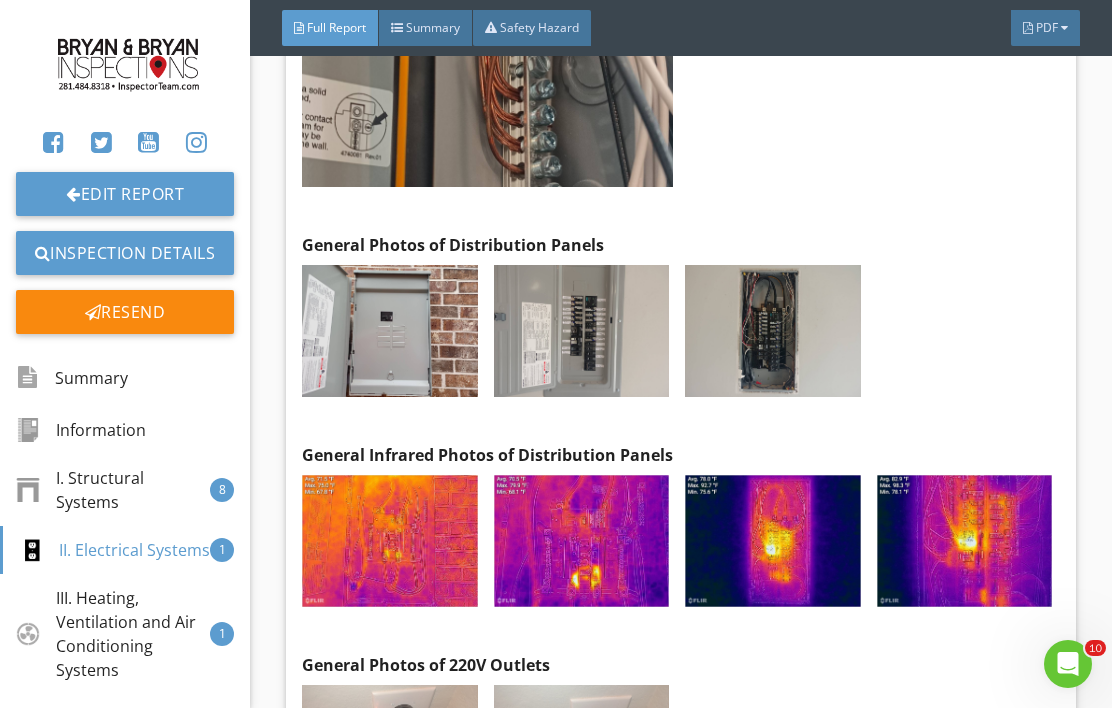 scroll, scrollTop: 4961, scrollLeft: 0, axis: vertical 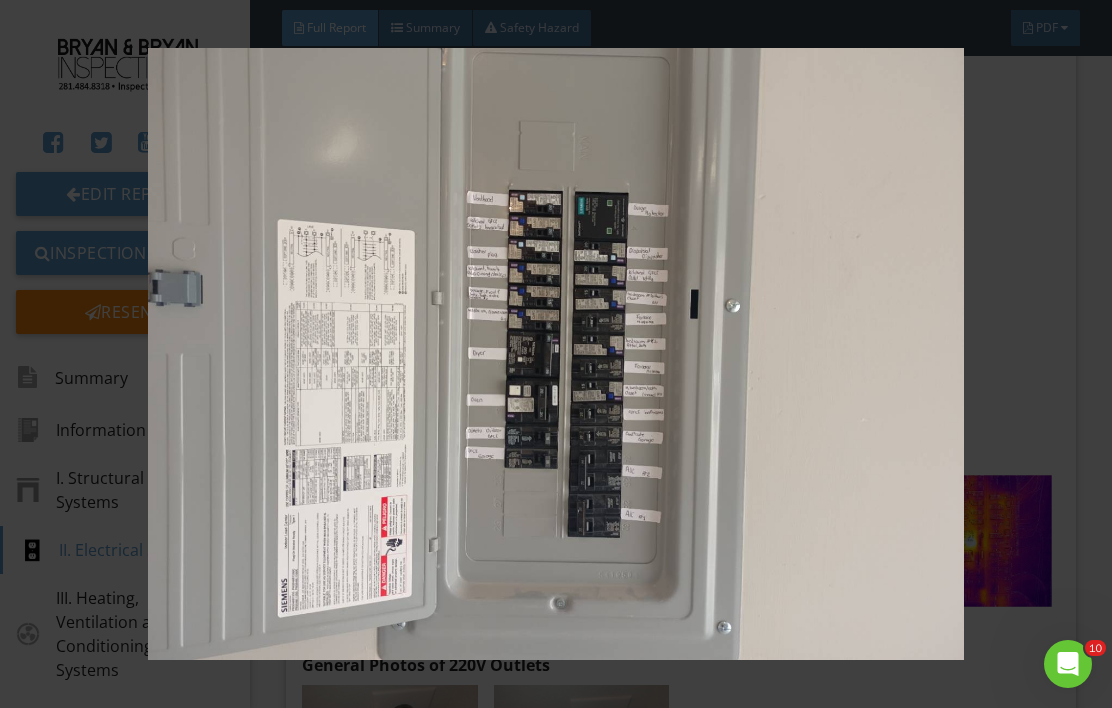 click at bounding box center (556, 354) 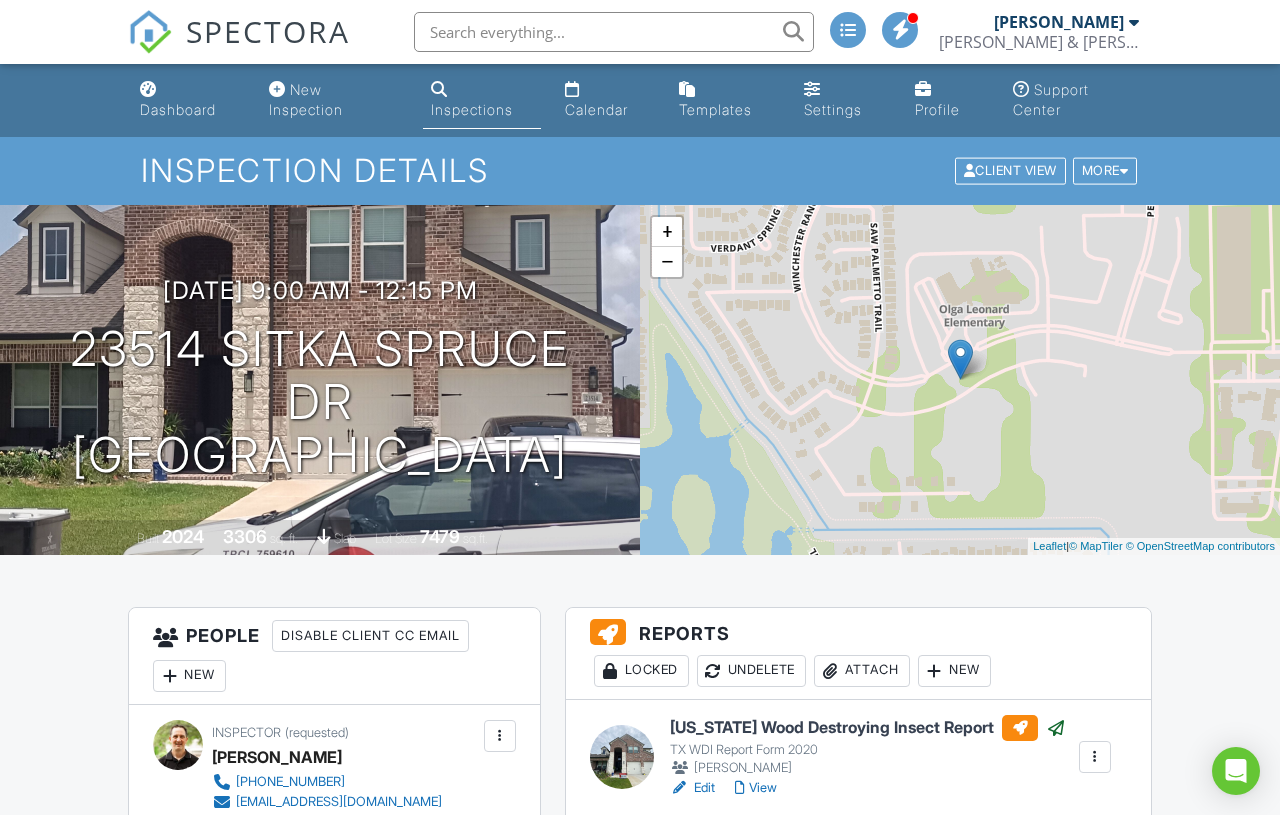 scroll, scrollTop: 466, scrollLeft: 0, axis: vertical 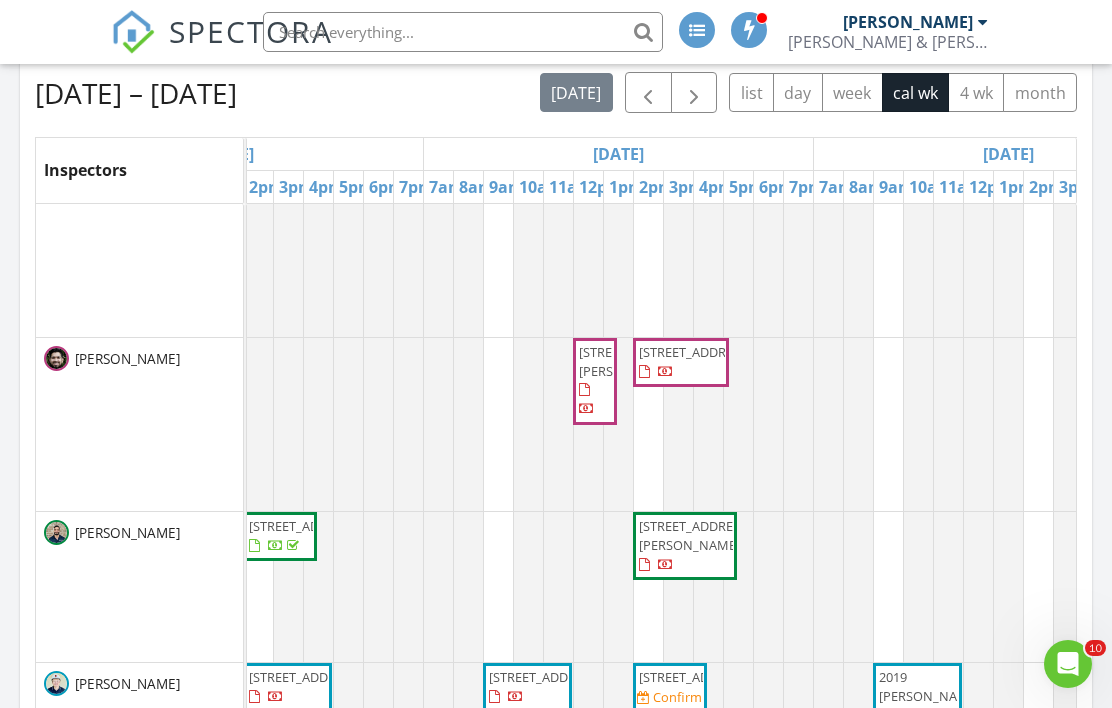 click at bounding box center (963, 424) 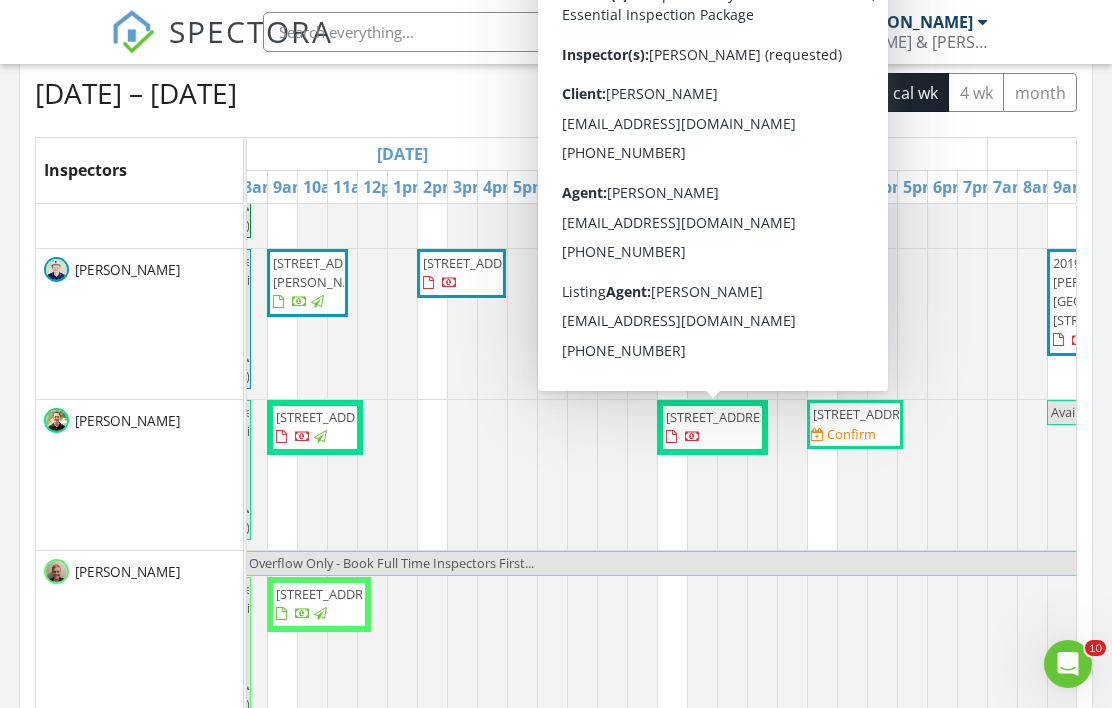 click on "6411 Gleneagles Dr , Pasadena 77505" at bounding box center (722, 417) 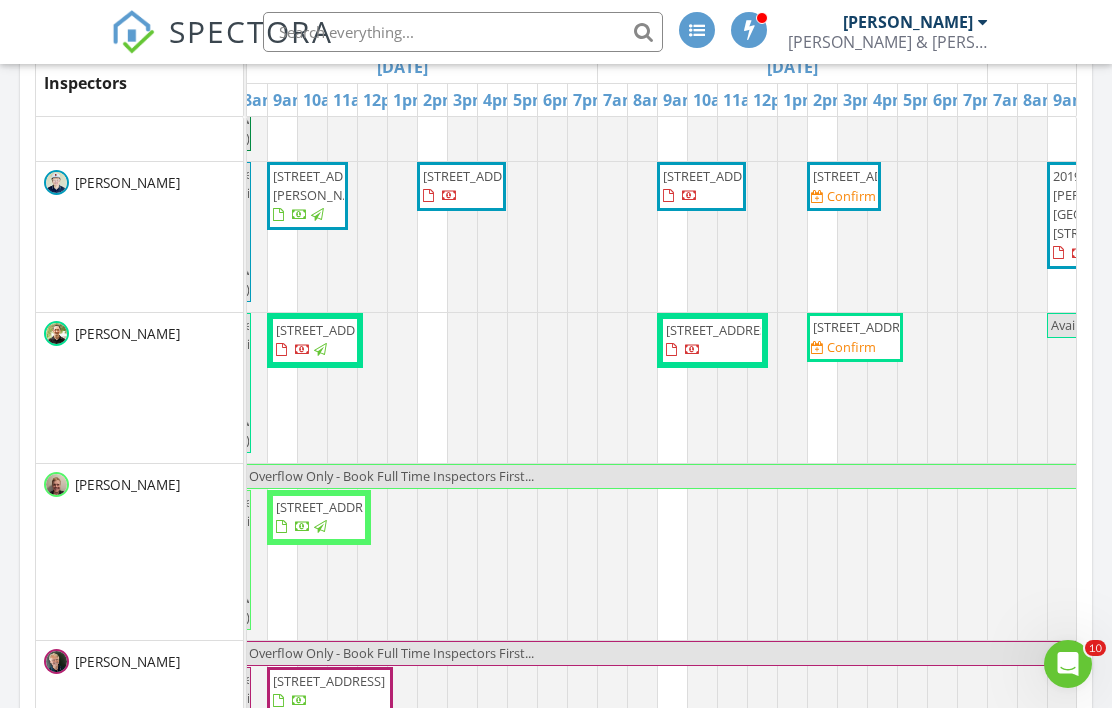click at bounding box center [1107, 388] 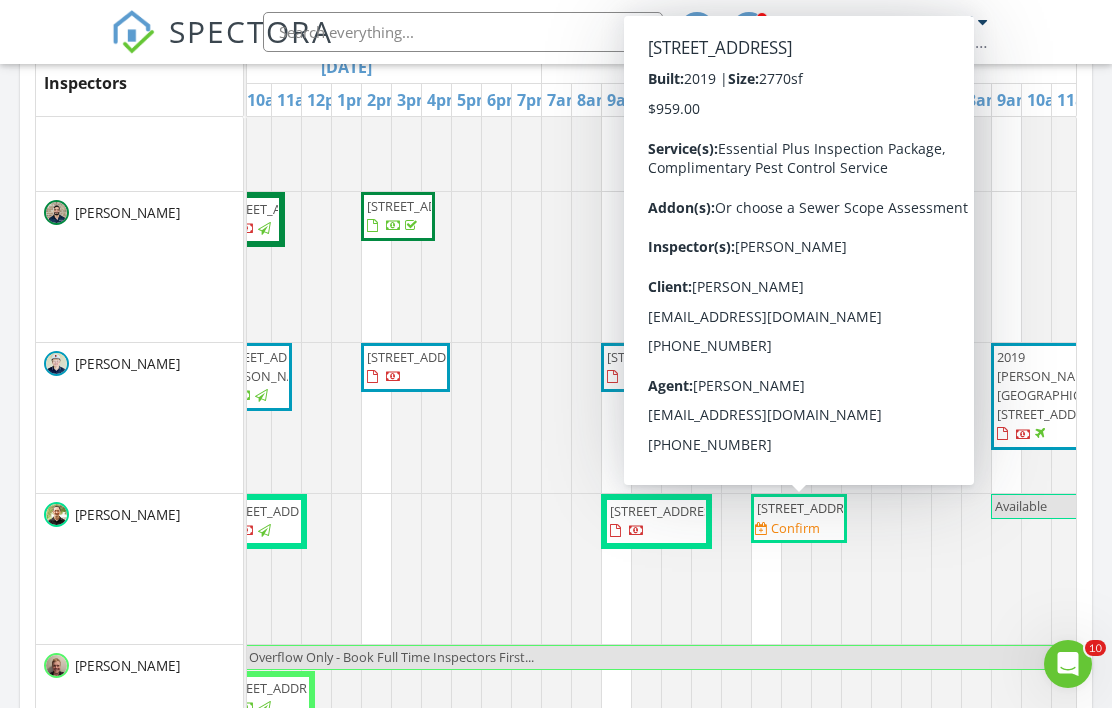 click on "14204 Carlisle Hollow Trail , Pearland 77584" at bounding box center [813, 508] 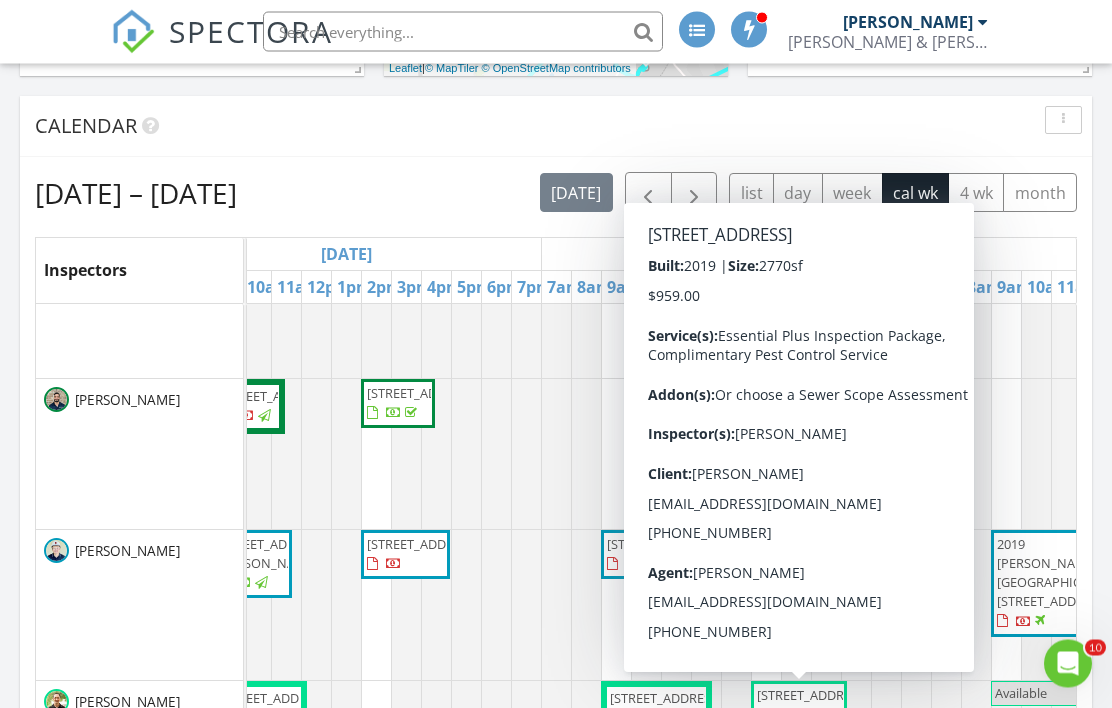 scroll, scrollTop: 805, scrollLeft: 0, axis: vertical 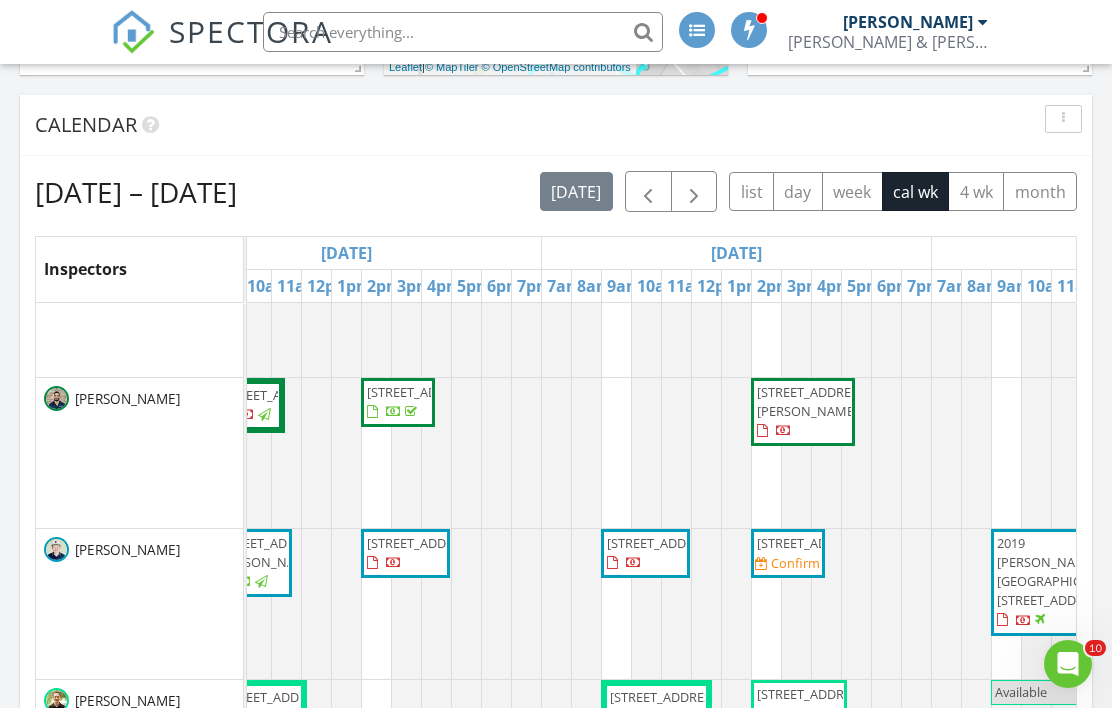 click at bounding box center [1081, 453] 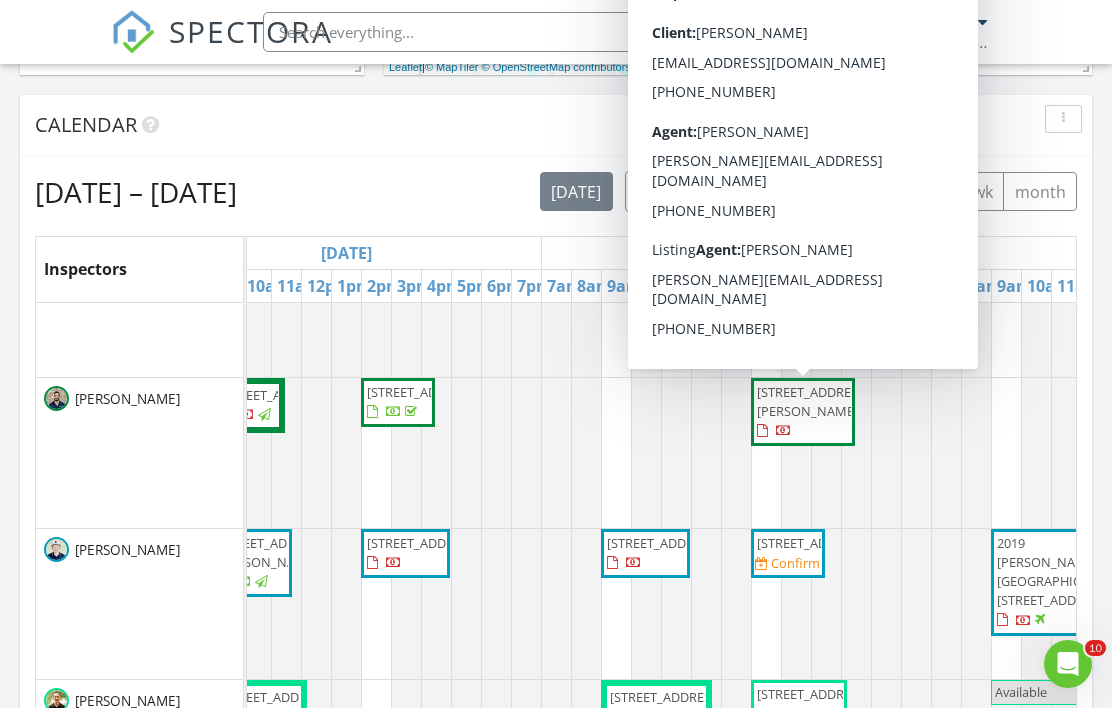 click on "4719 Mason Ct , Sugar Land 77479" at bounding box center [803, 412] 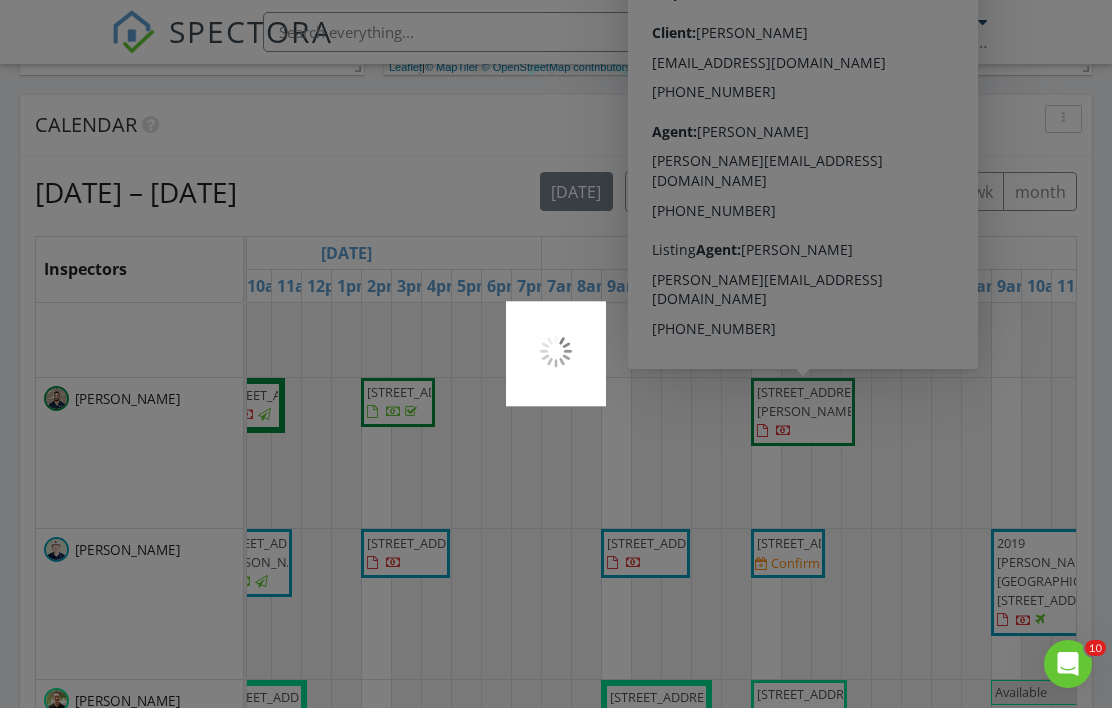 scroll, scrollTop: 892, scrollLeft: 0, axis: vertical 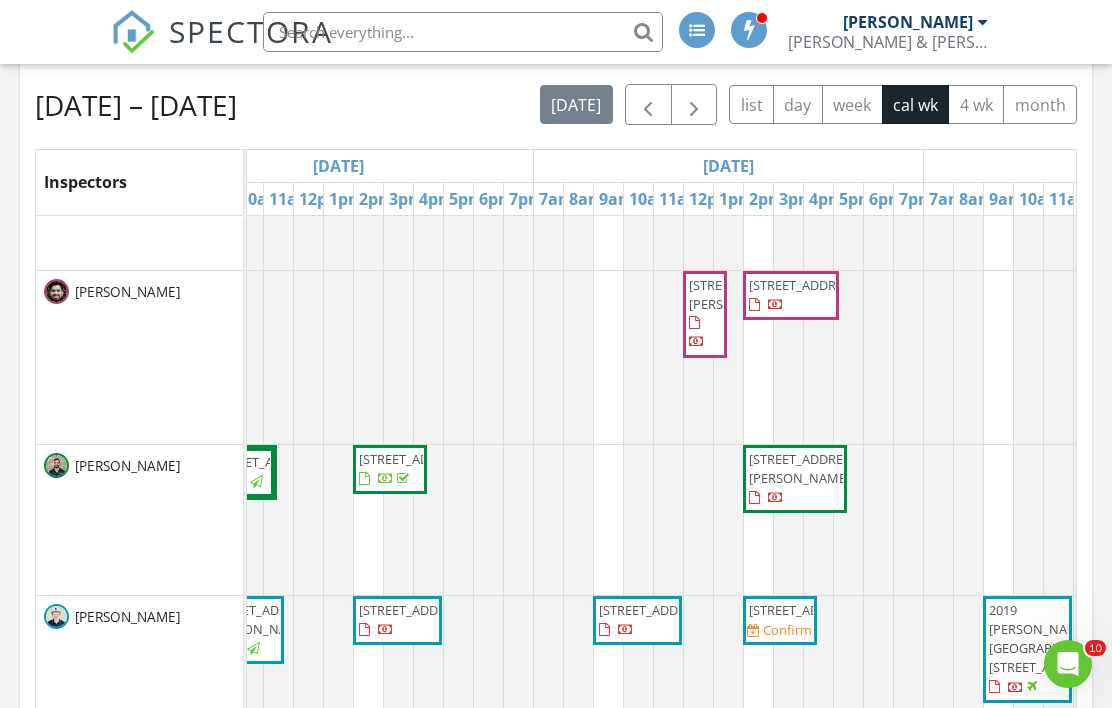 click at bounding box center (878, 520) 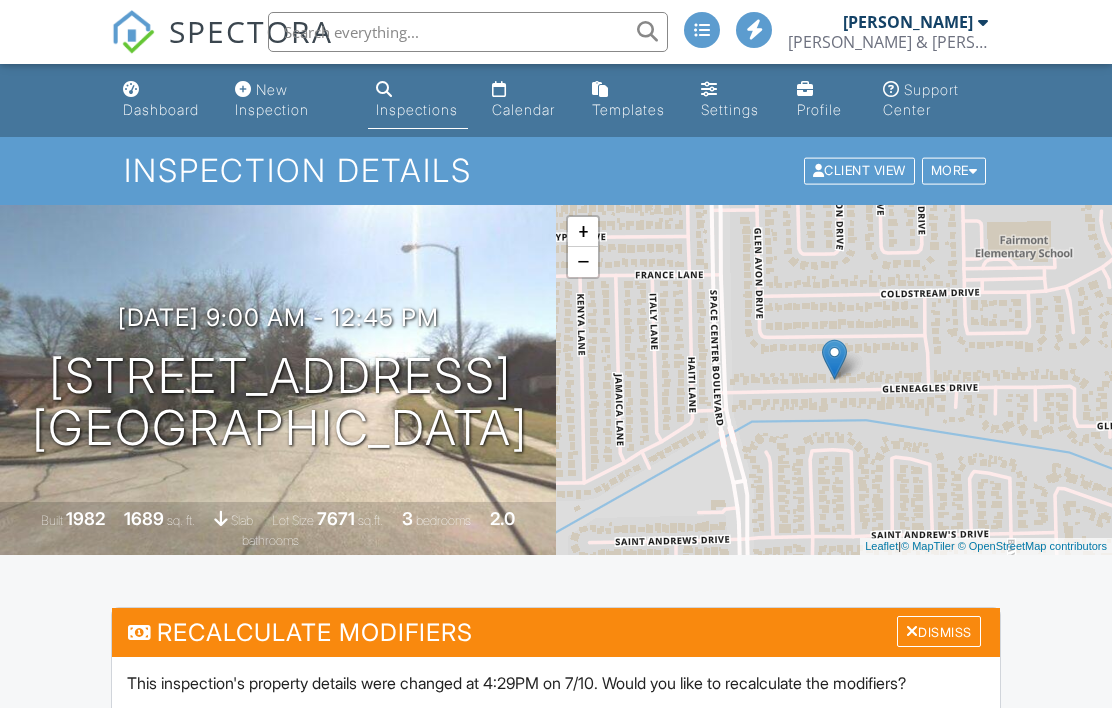 scroll, scrollTop: 0, scrollLeft: 0, axis: both 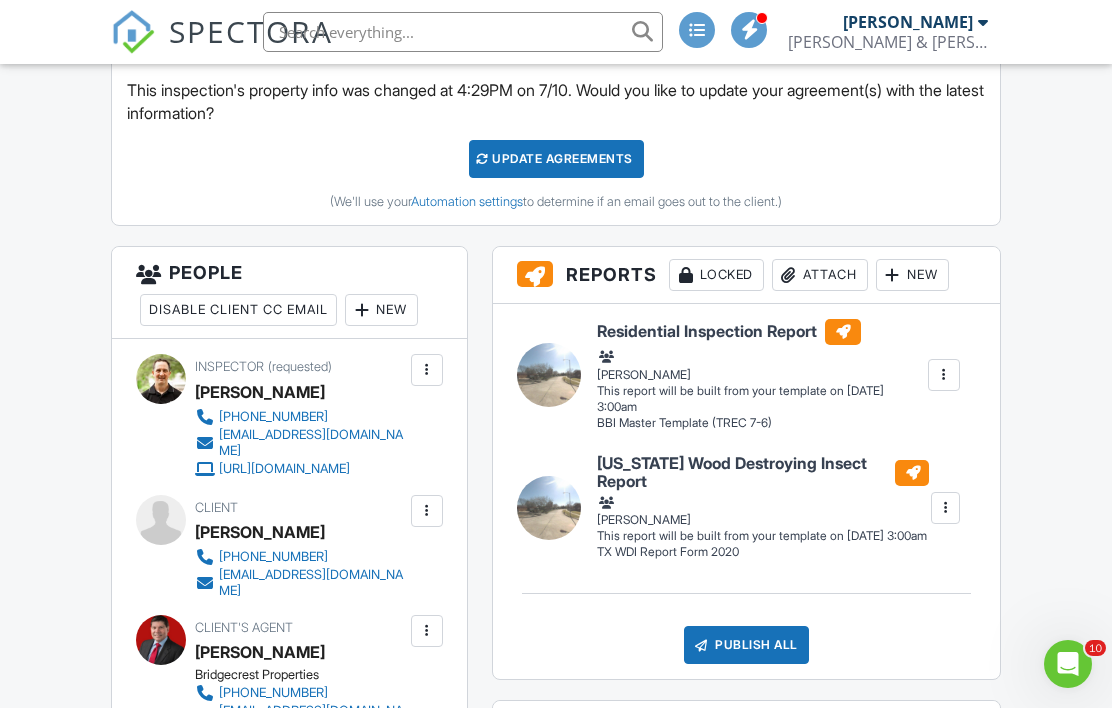 click on "New" at bounding box center (381, 310) 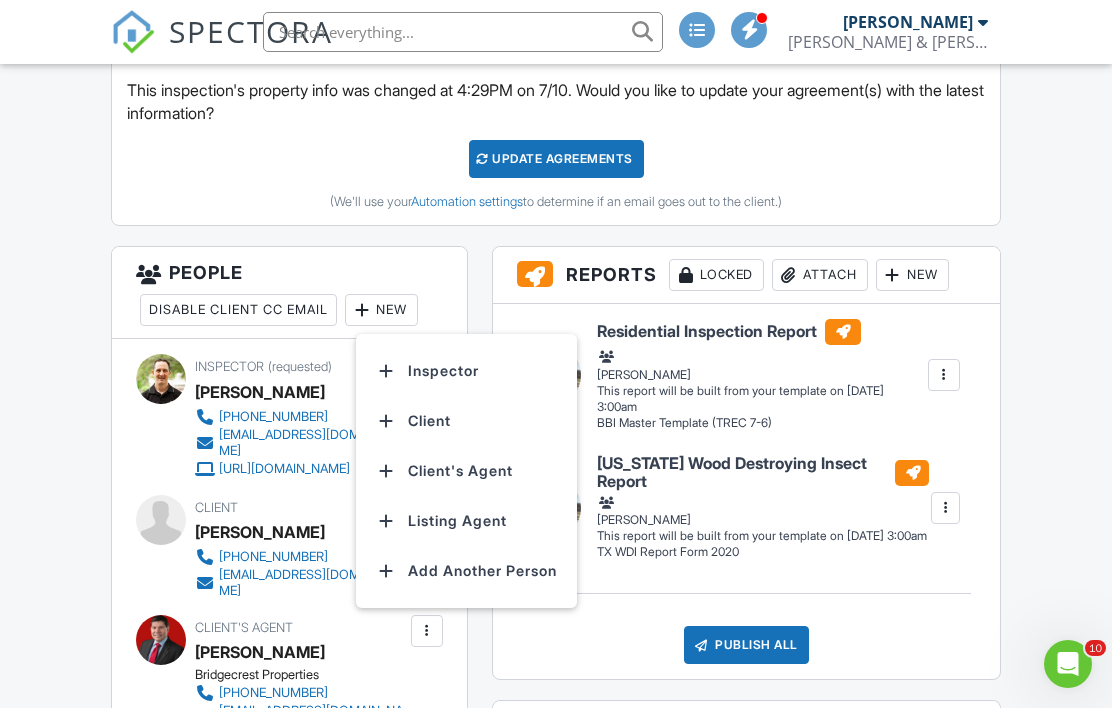 click on "Inspector" at bounding box center [466, 371] 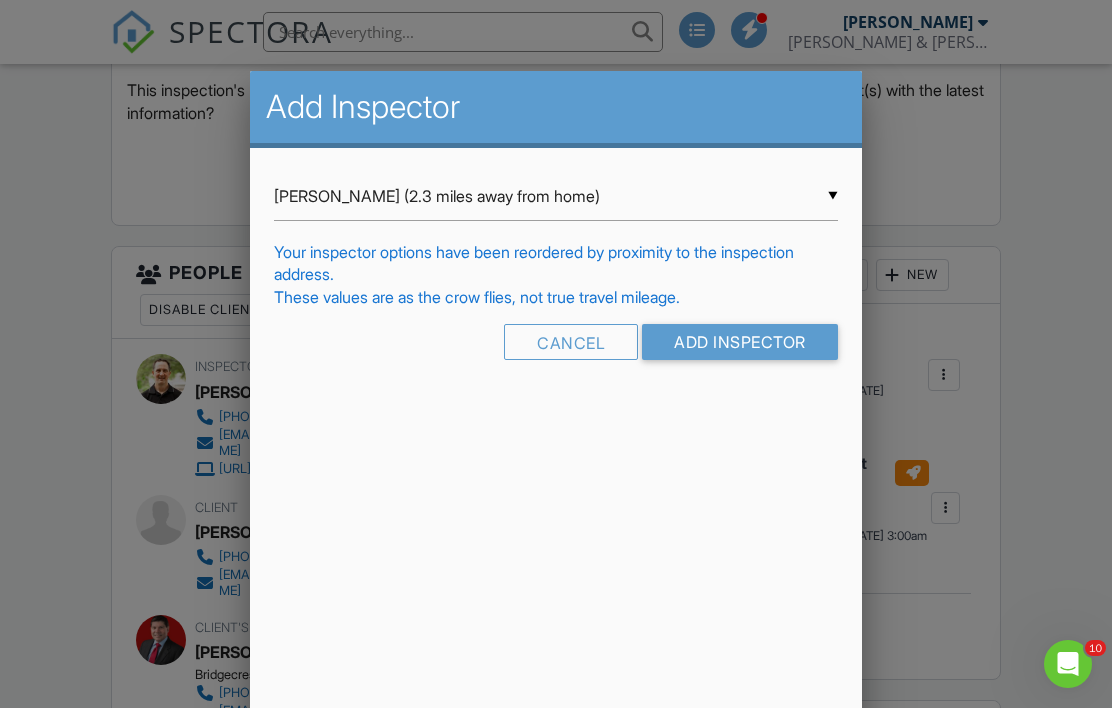 click on "[PERSON_NAME] (2.3 miles away from home)" at bounding box center (556, 196) 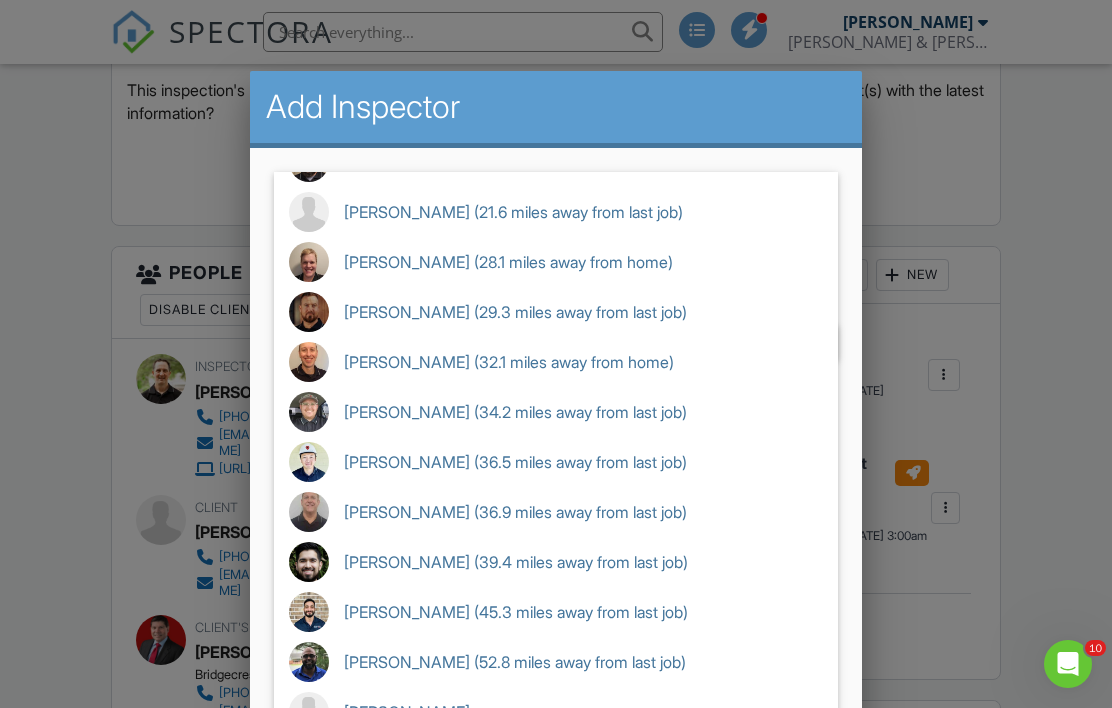 scroll, scrollTop: 385, scrollLeft: 0, axis: vertical 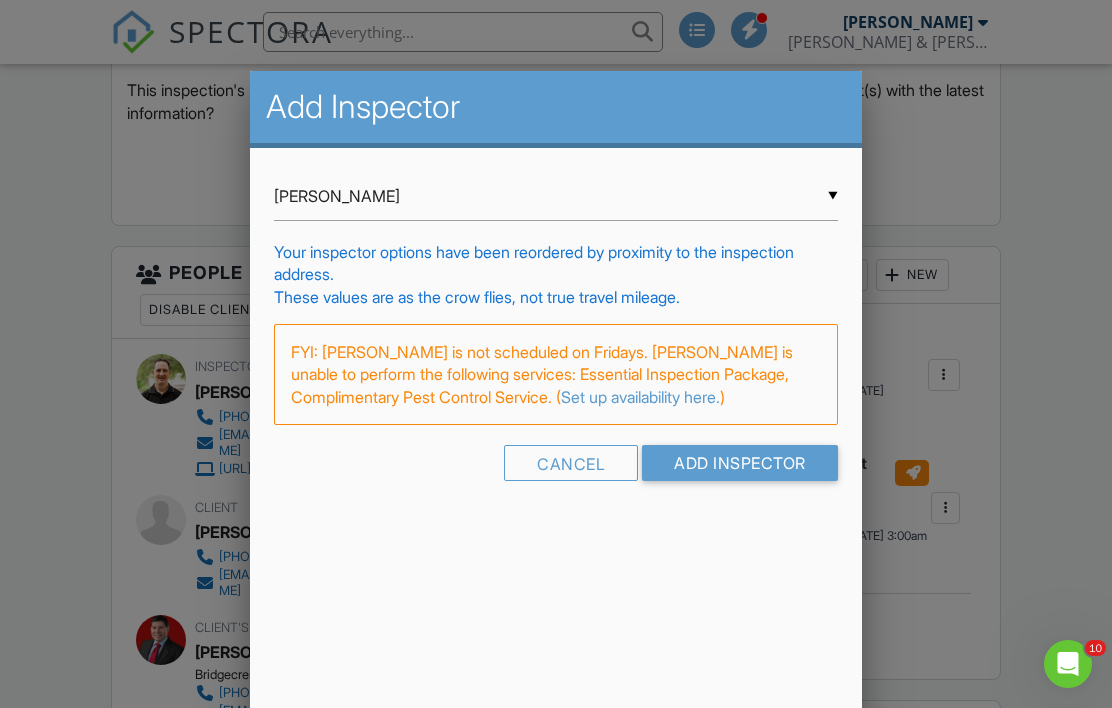 click on "Add Inspector" at bounding box center (740, 463) 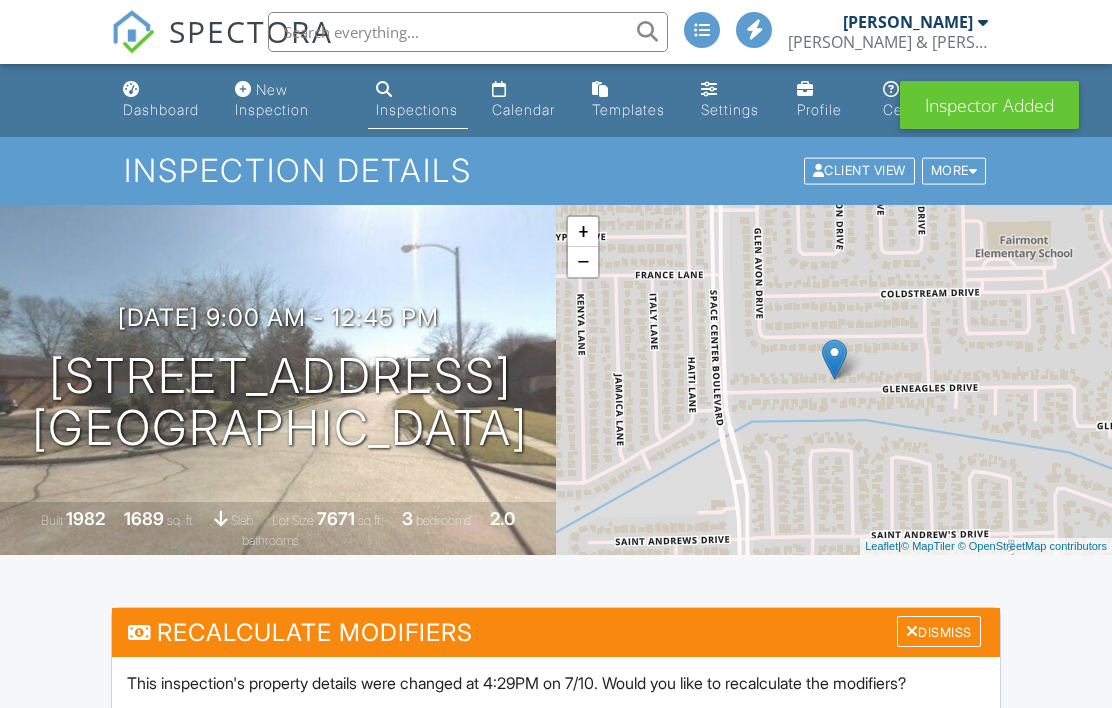 scroll, scrollTop: 0, scrollLeft: 0, axis: both 